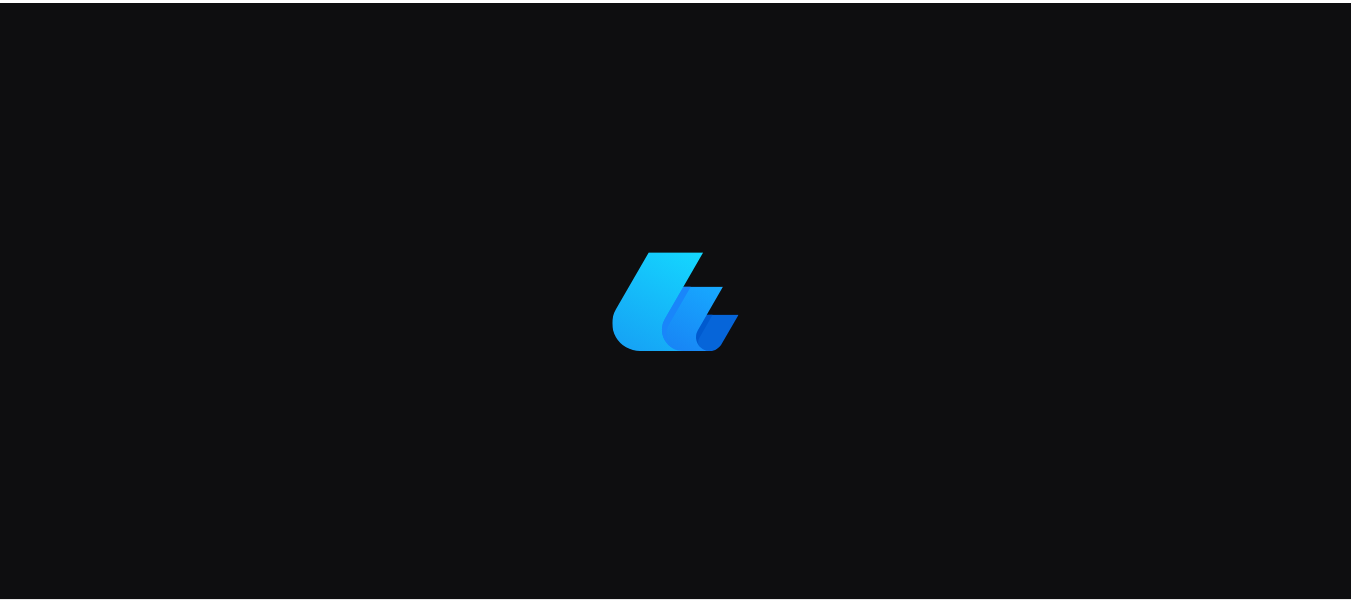 scroll, scrollTop: 0, scrollLeft: 0, axis: both 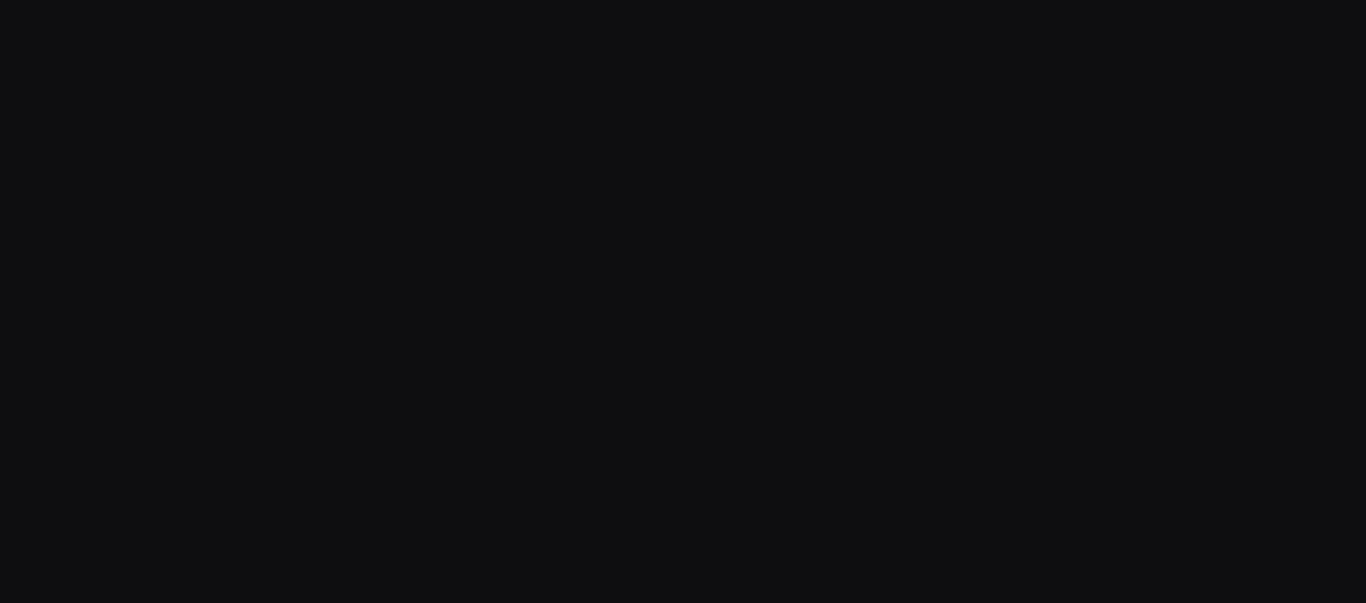 click on "Support
Computing ledger       Importing transactions       Update available! 🚀   Click on  Reload  to update
Reload" at bounding box center [683, 301] 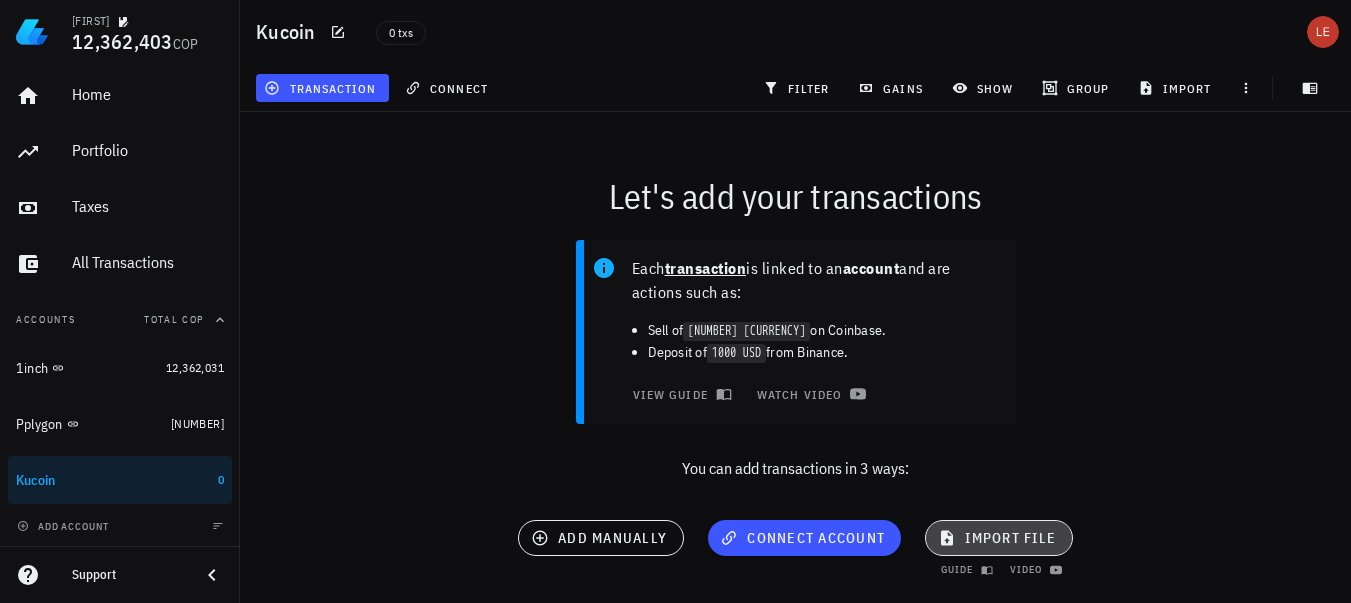 click on "import file" at bounding box center (999, 538) 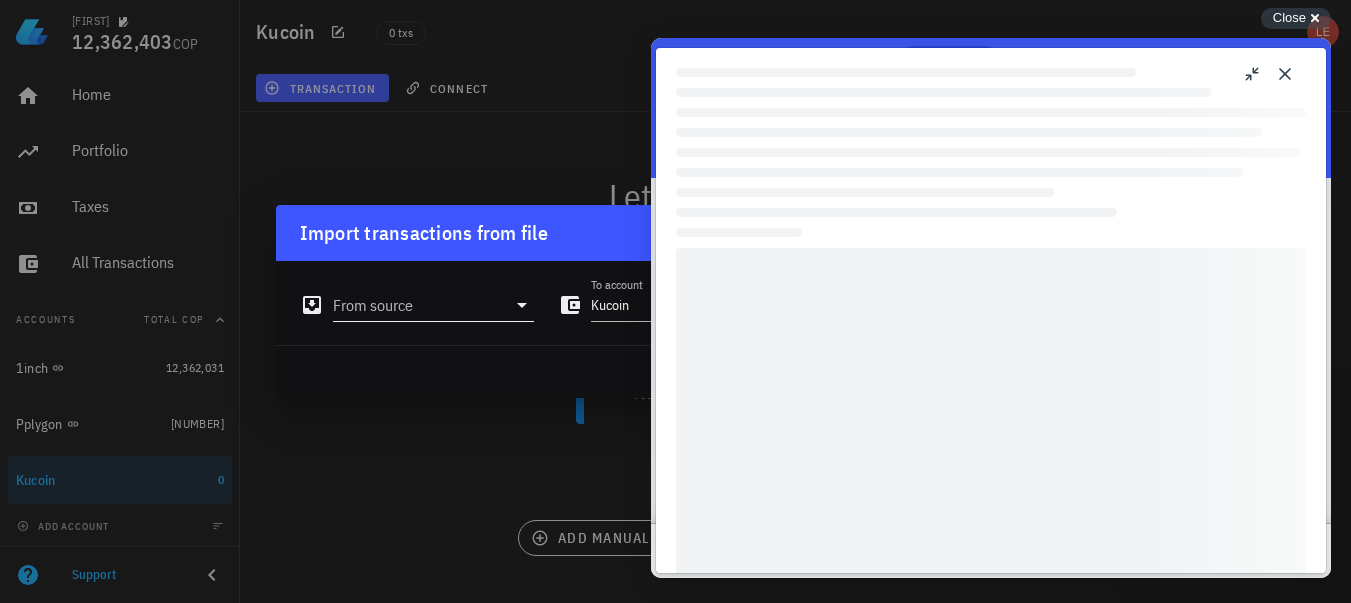 scroll, scrollTop: 0, scrollLeft: 0, axis: both 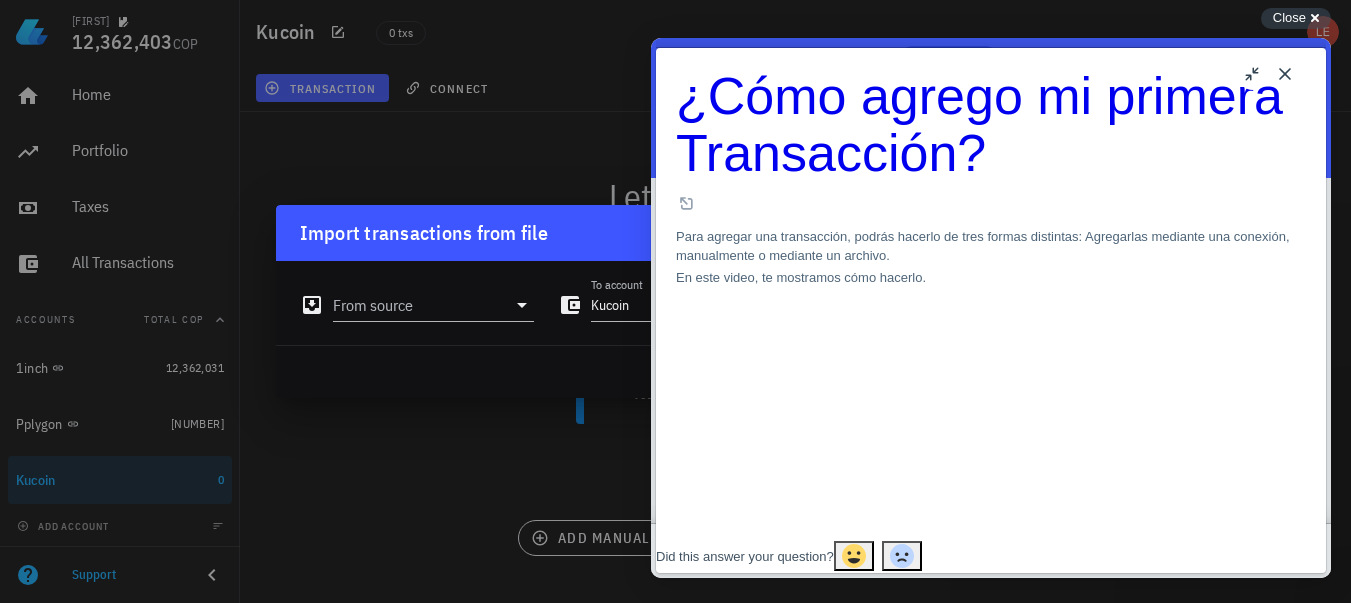 click on "Close" at bounding box center (1285, 74) 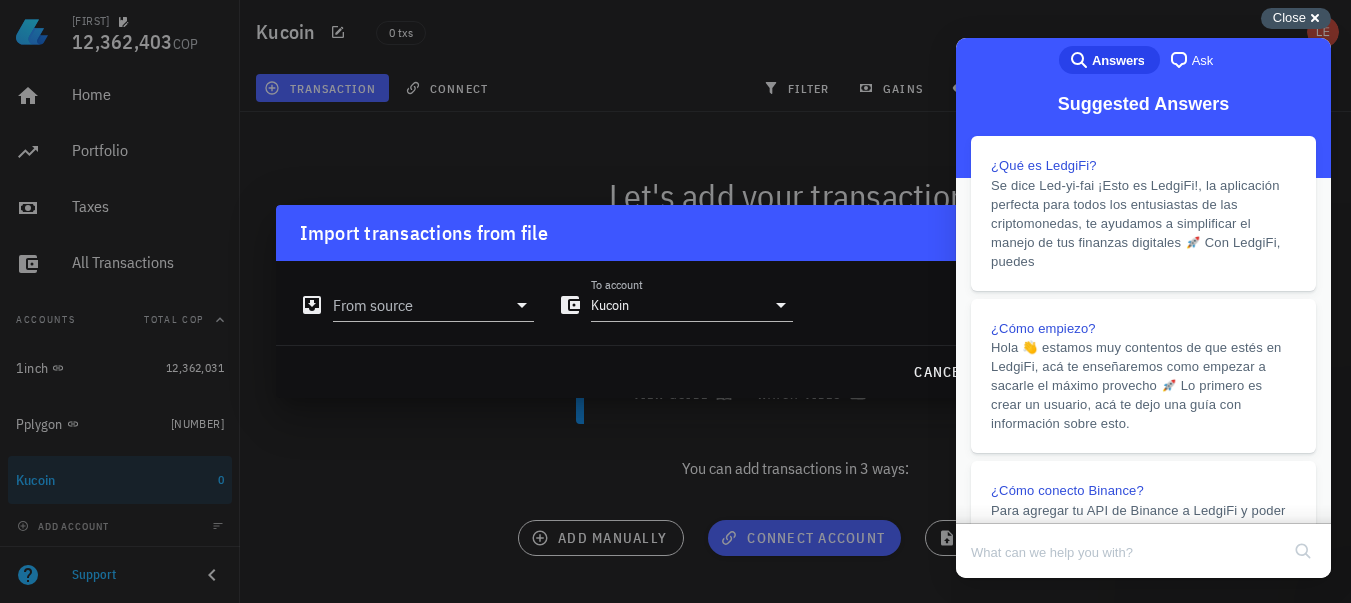 click on "Close" at bounding box center [1289, 17] 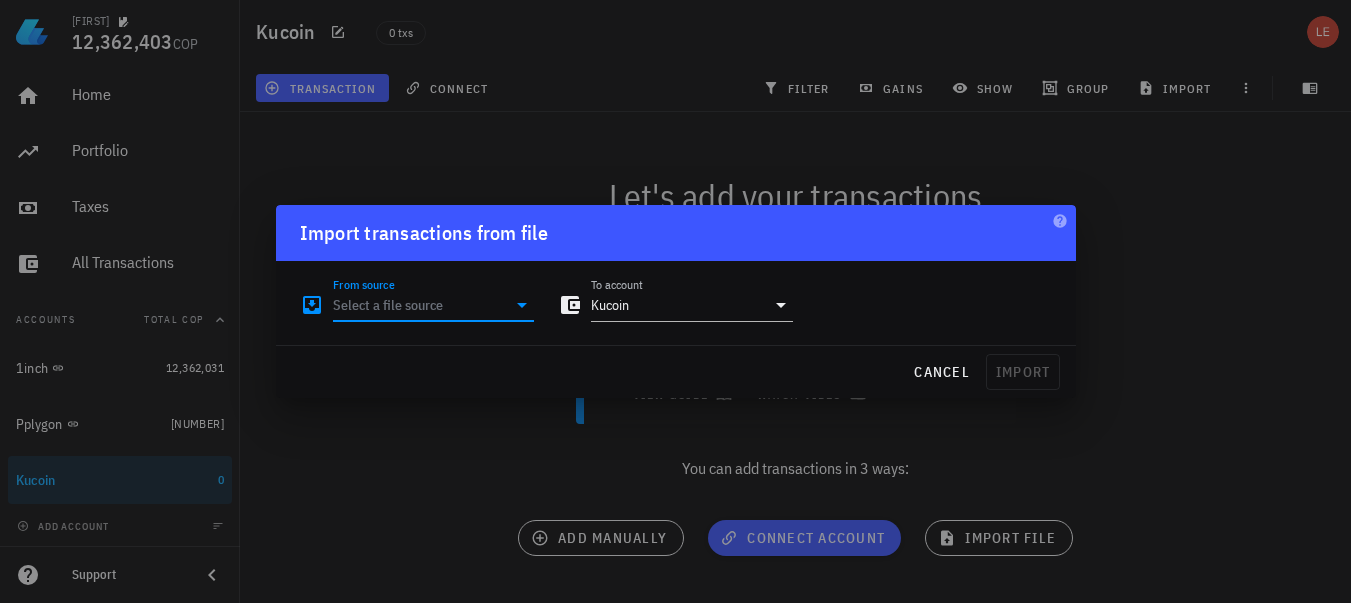 click on "From source" at bounding box center (420, 305) 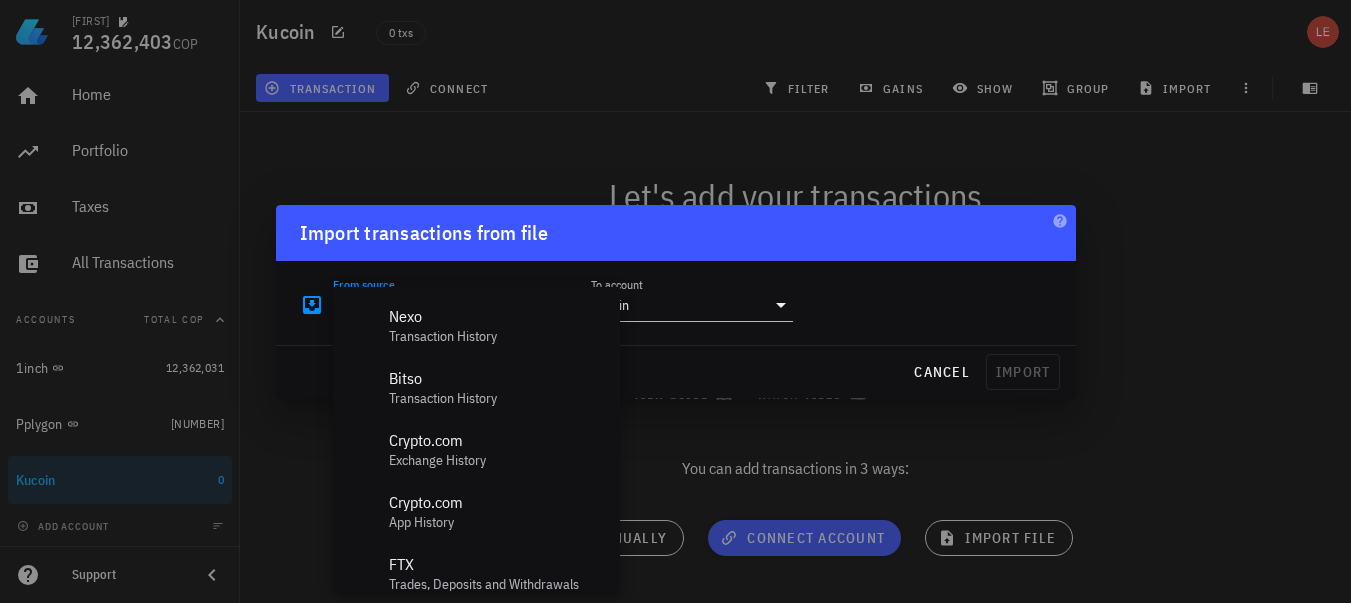 scroll, scrollTop: 834, scrollLeft: 0, axis: vertical 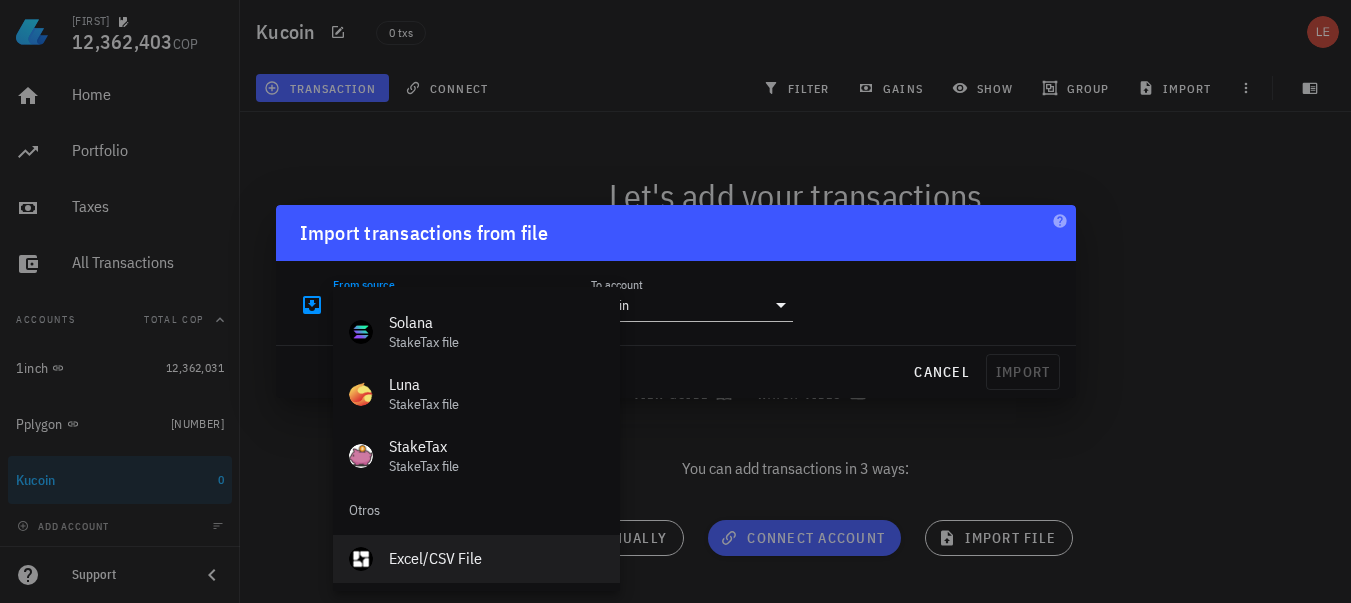 click on "Excel/CSV File" at bounding box center (496, 558) 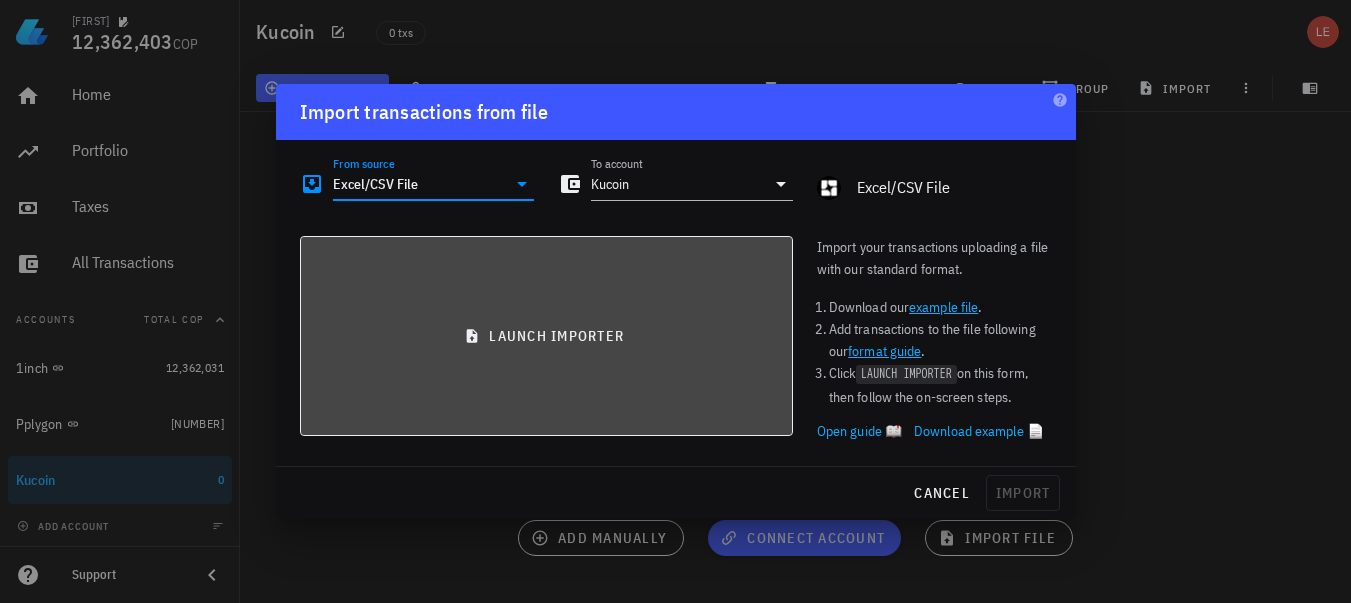 click on "launch importer" at bounding box center [546, 336] 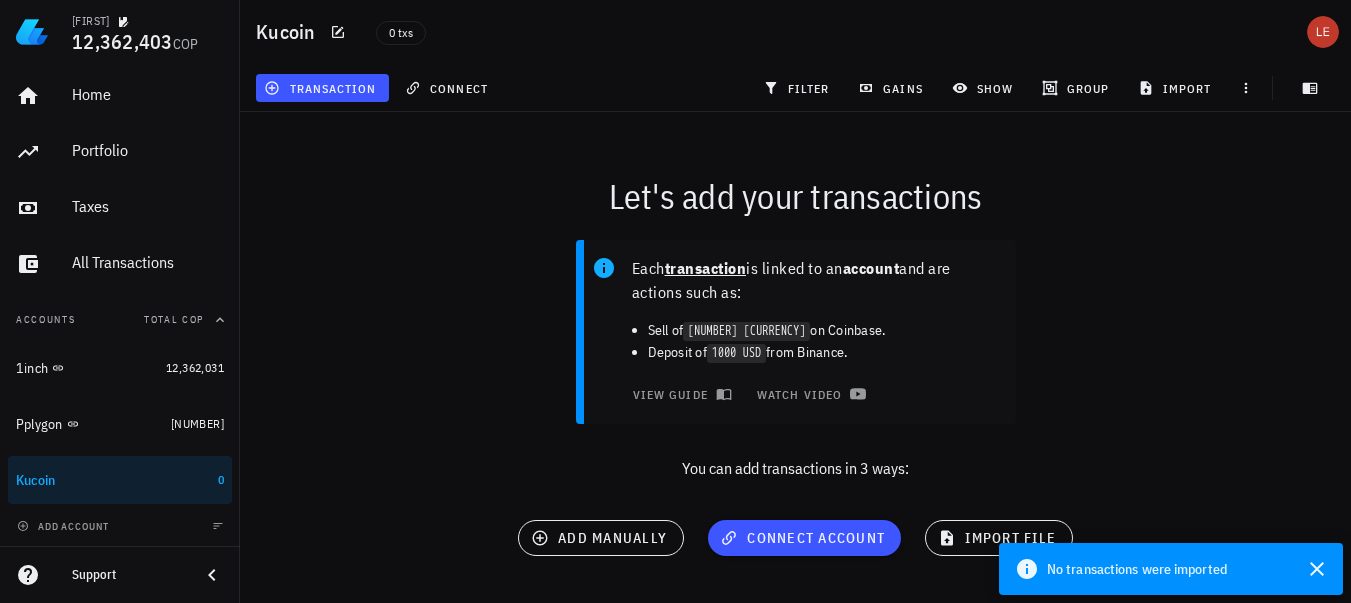 click on "No transactions were imported" at bounding box center (1137, 569) 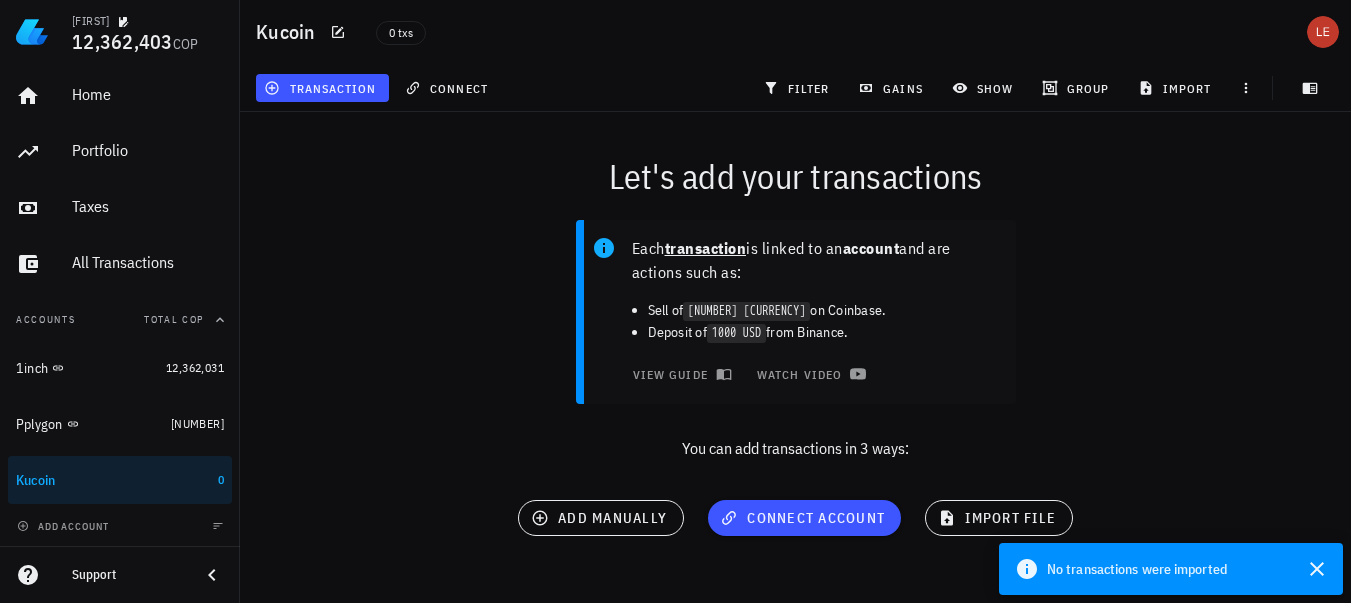 scroll, scrollTop: 39, scrollLeft: 0, axis: vertical 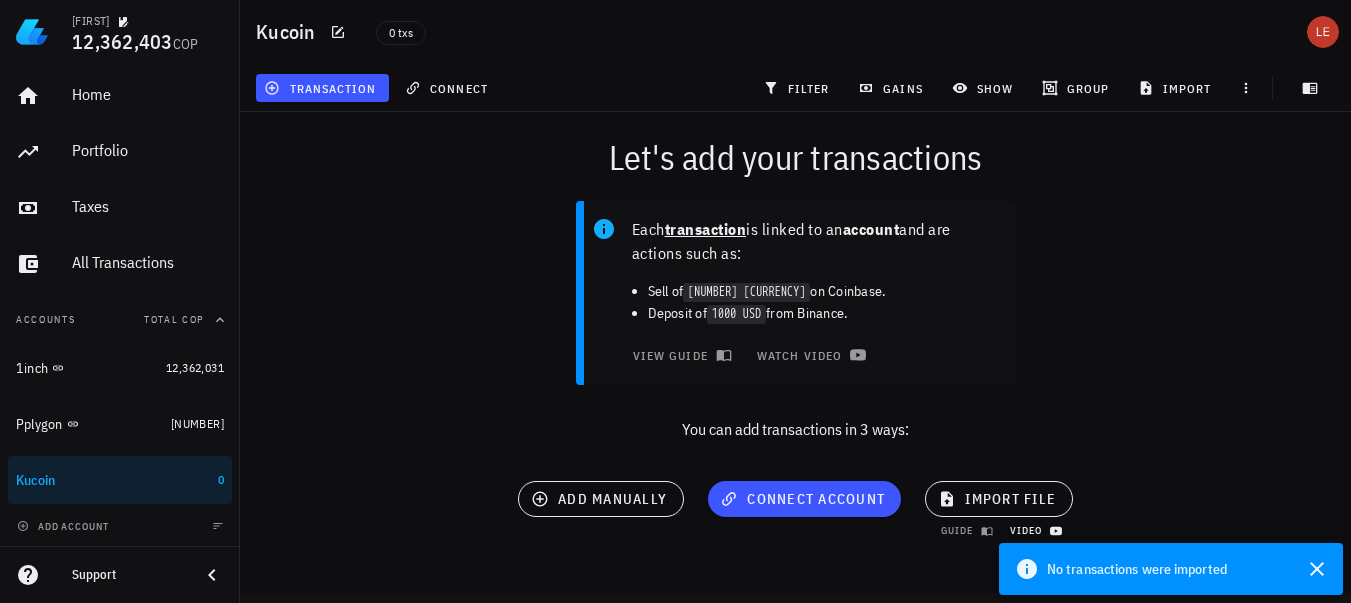 click on "video" at bounding box center [1033, 530] 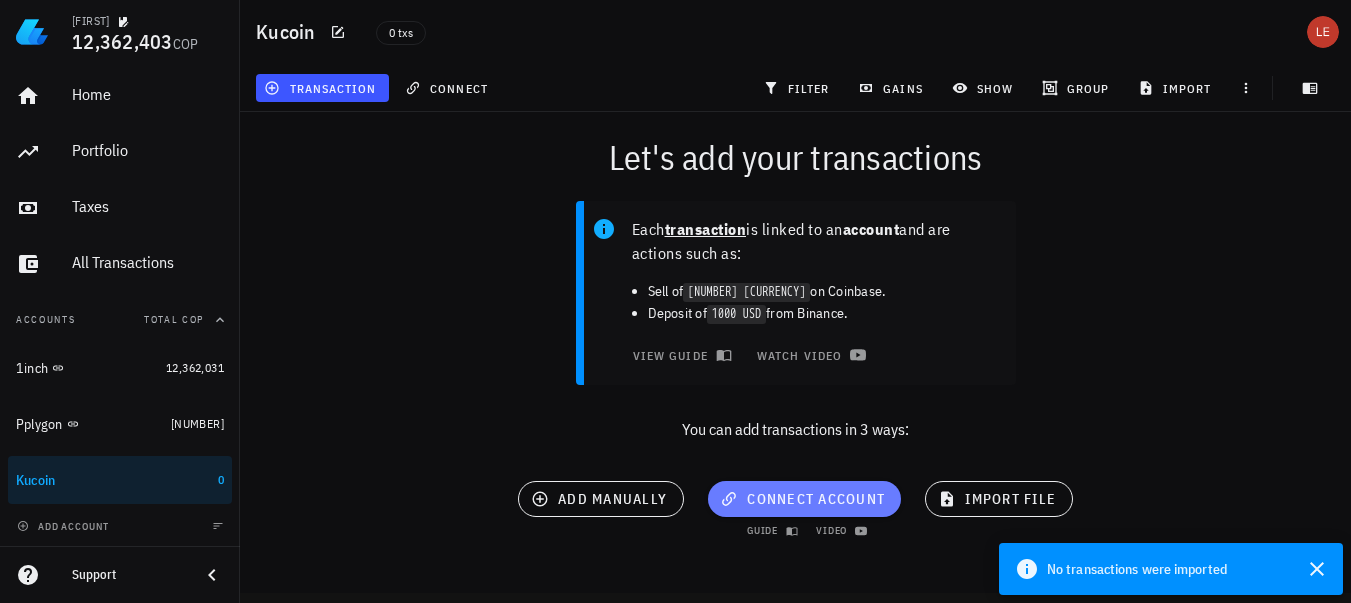 click on "connect account" at bounding box center [804, 499] 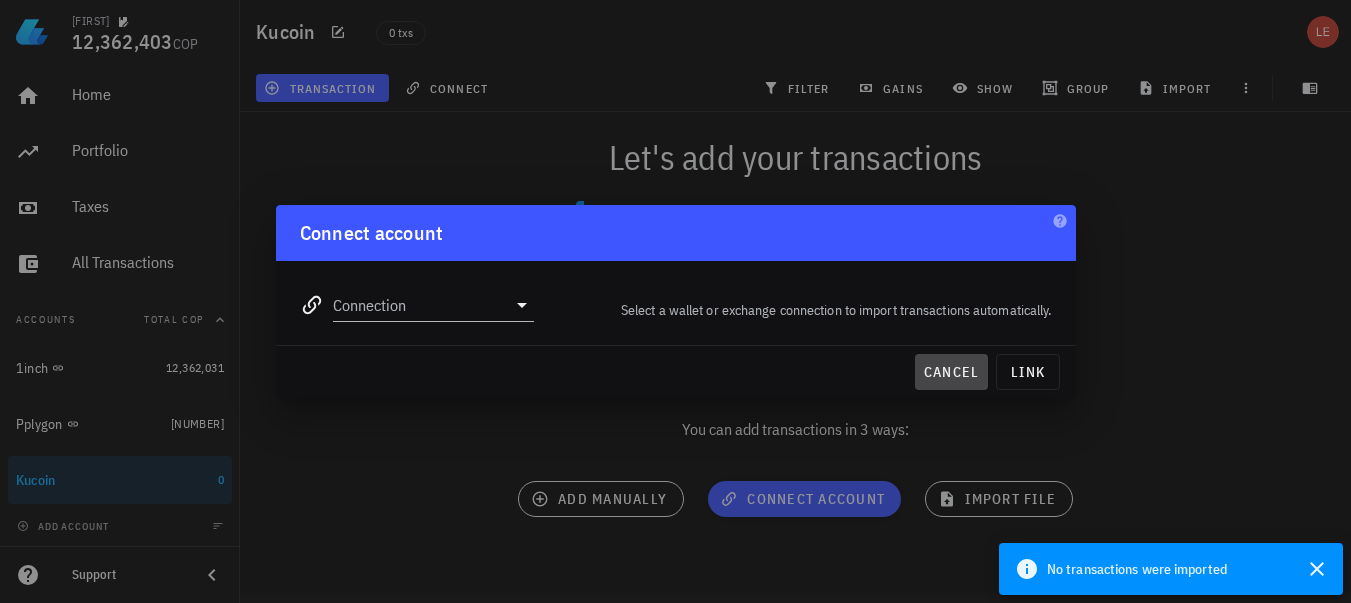 click on "cancel" at bounding box center [951, 372] 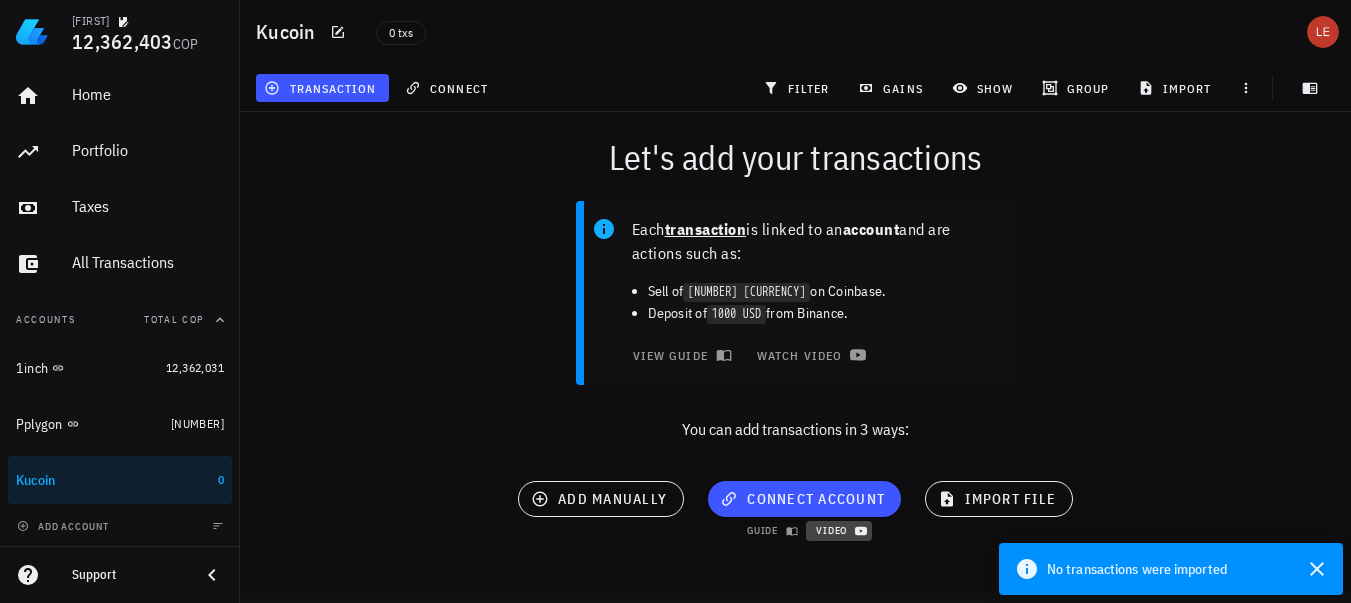click on "video" at bounding box center (839, 530) 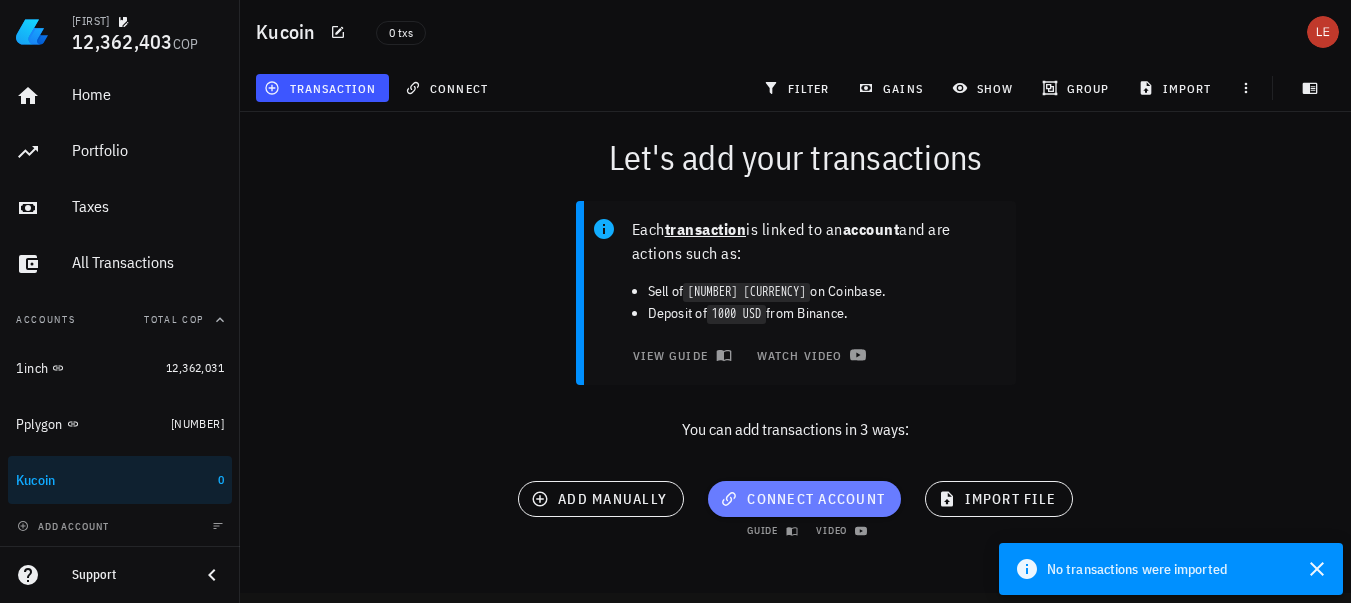 click on "connect account" at bounding box center [804, 499] 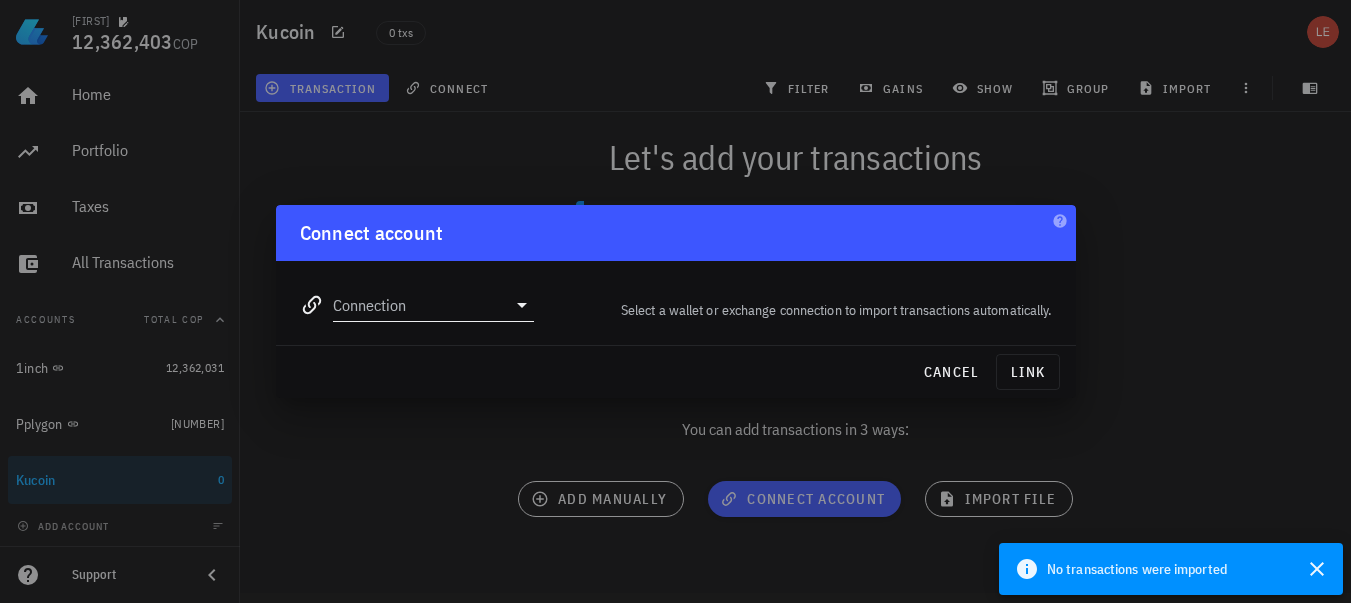 click on "Connection" at bounding box center (420, 305) 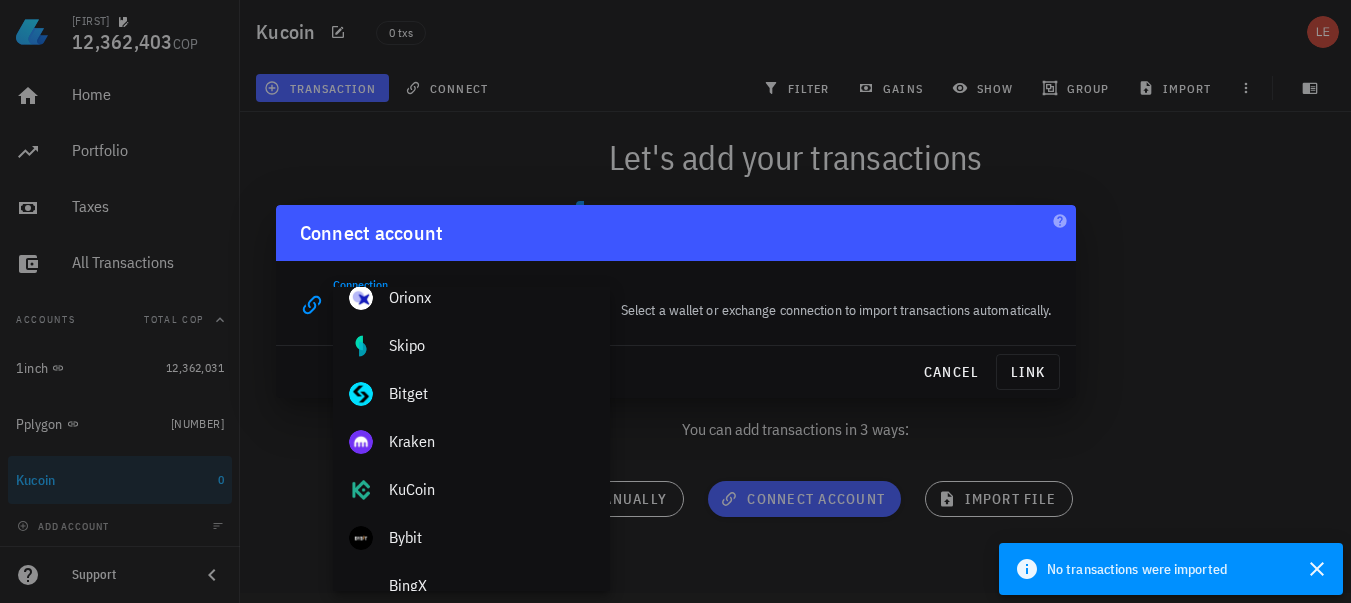 scroll, scrollTop: 240, scrollLeft: 0, axis: vertical 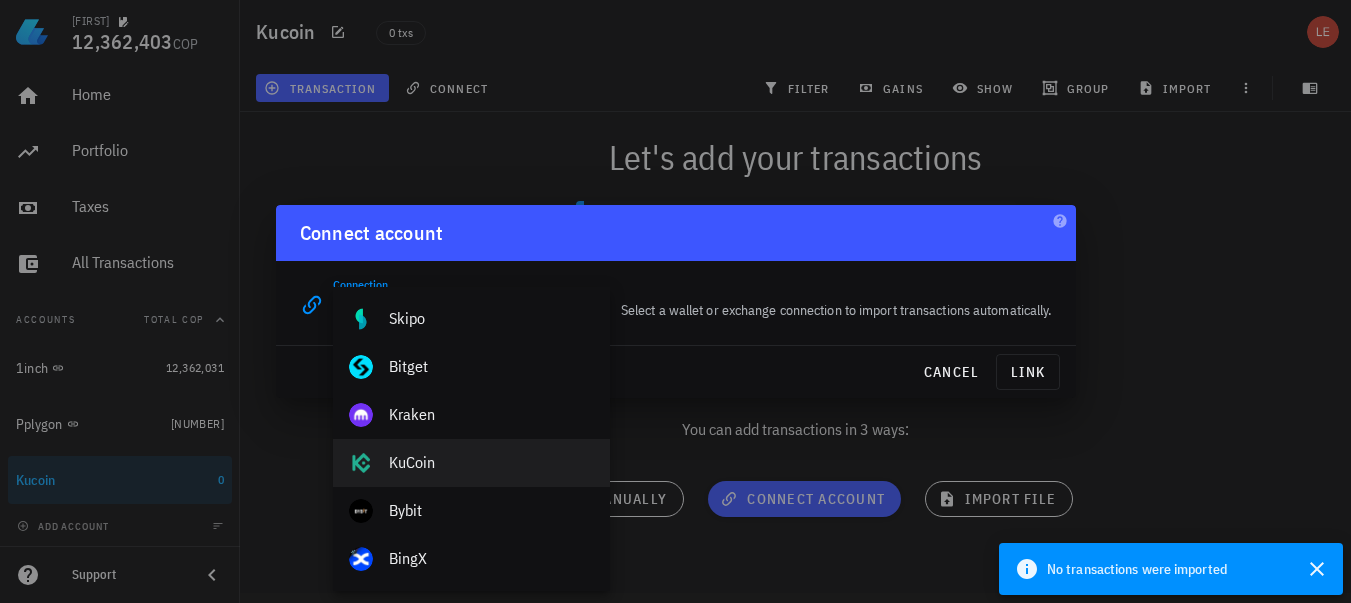 click on "KuCoin" at bounding box center [491, 462] 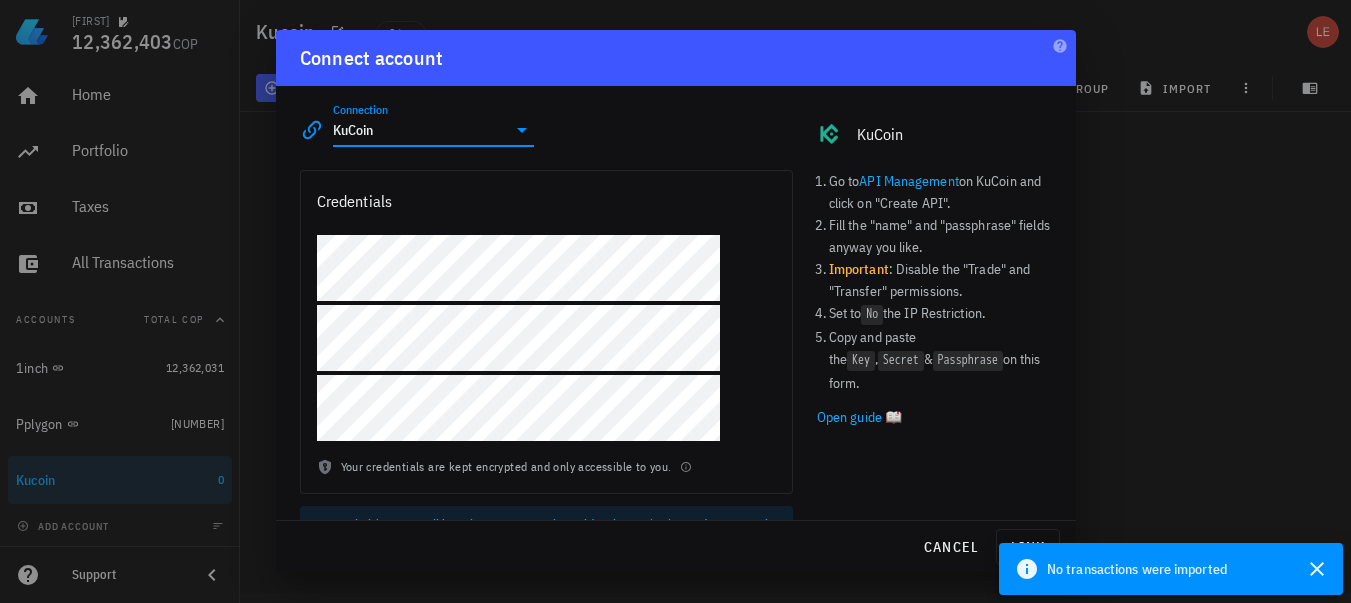 click on "Open guide 📖" at bounding box center [934, 417] 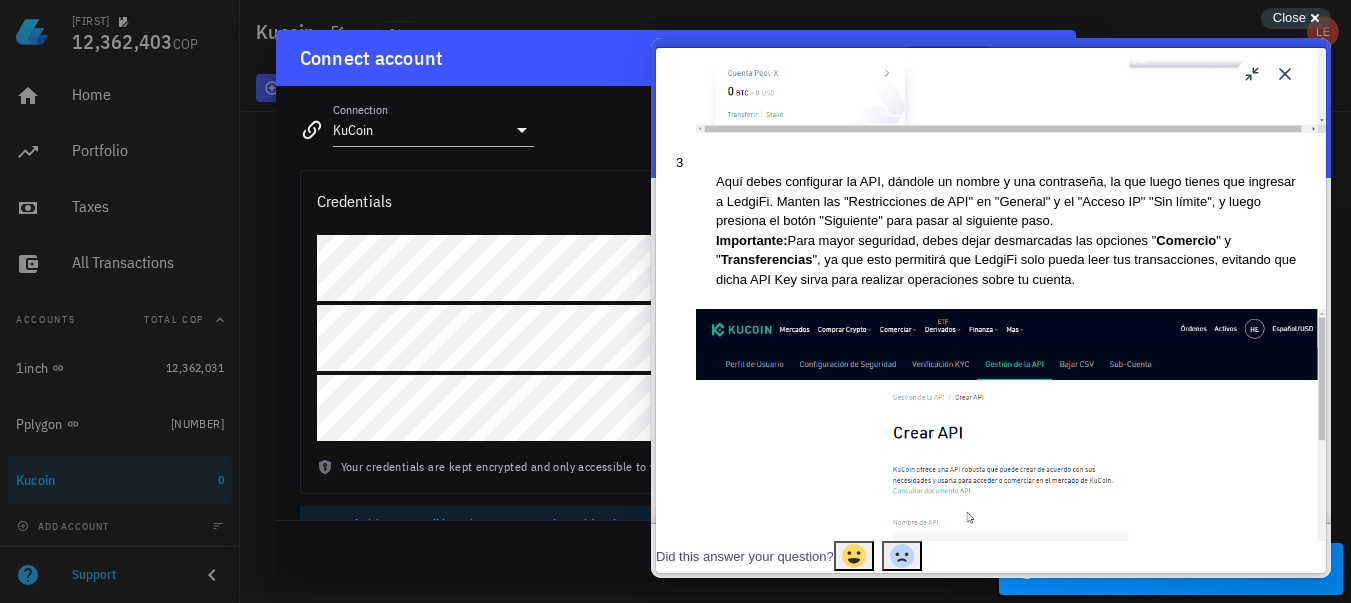 scroll, scrollTop: 480, scrollLeft: 0, axis: vertical 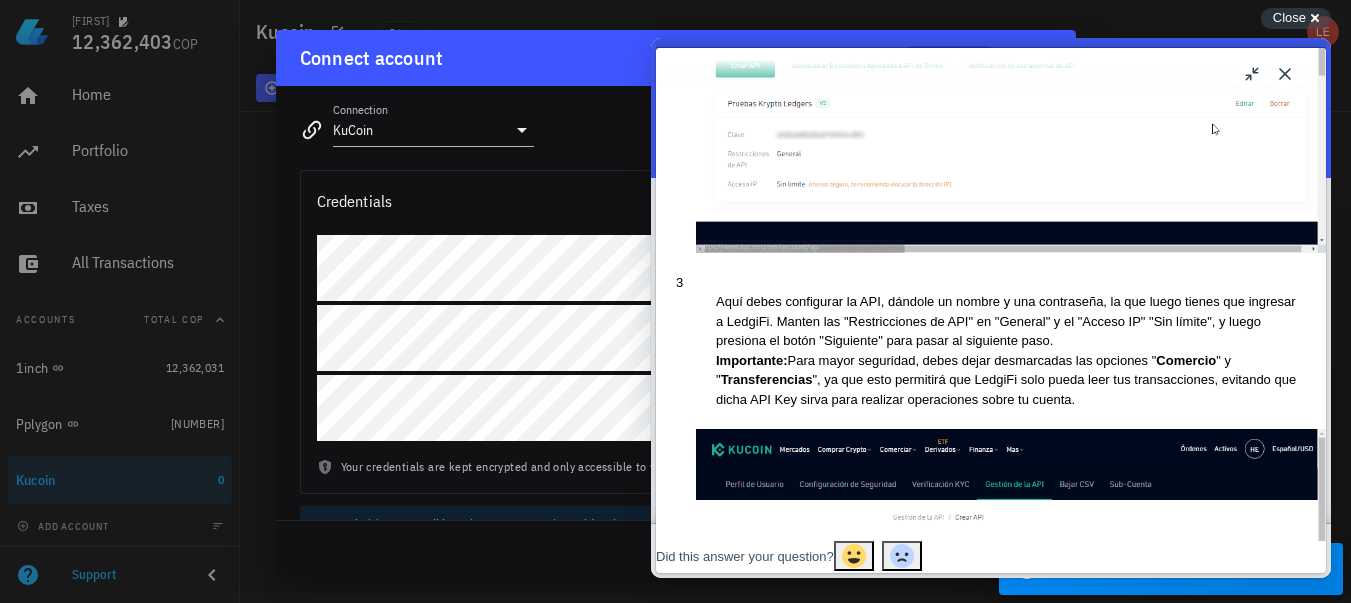 click on "u" at bounding box center (1253, 74) 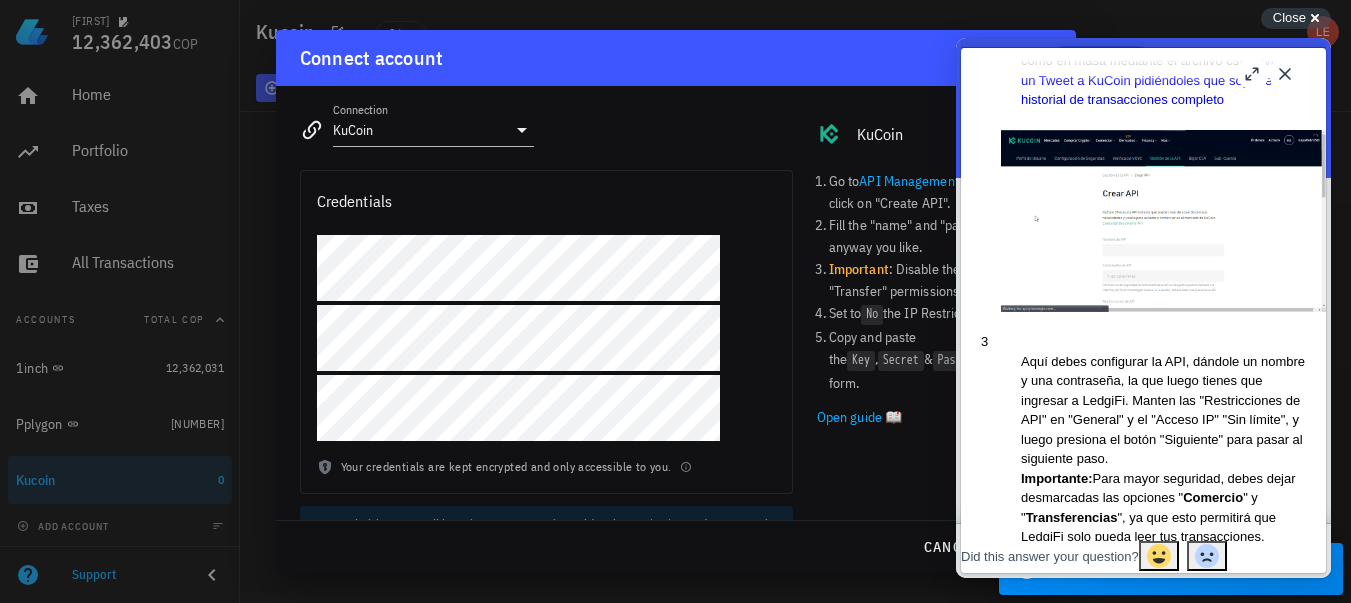 click on "b" at bounding box center [1253, 74] 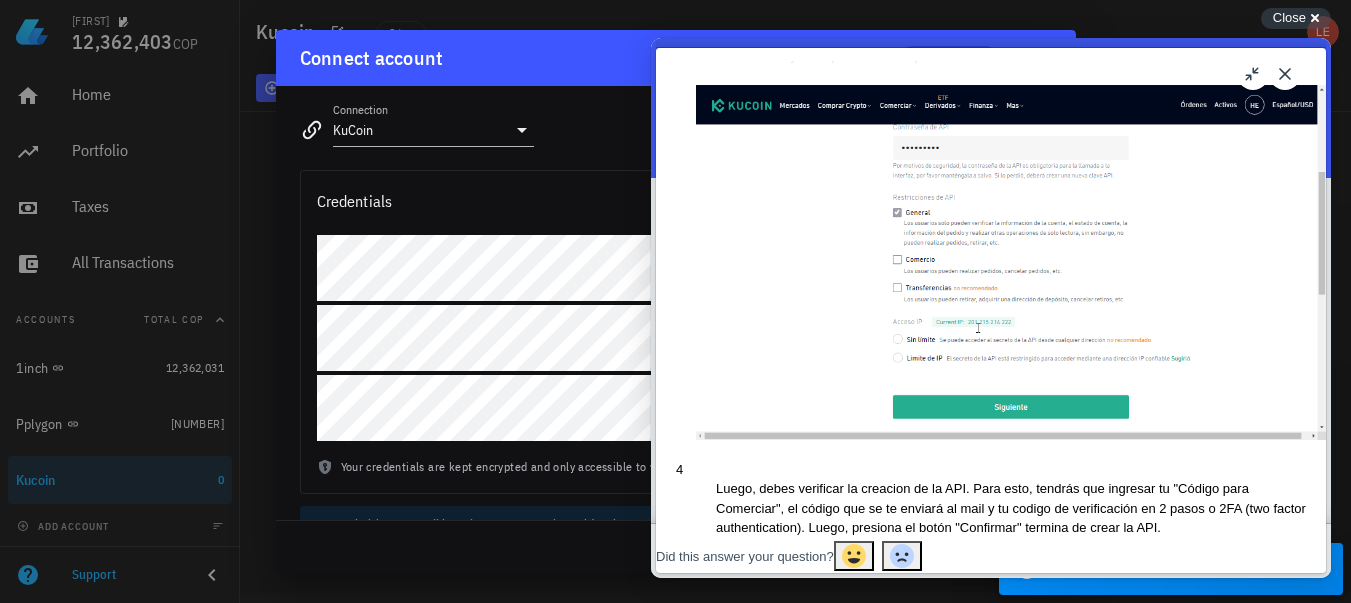 scroll, scrollTop: 840, scrollLeft: 0, axis: vertical 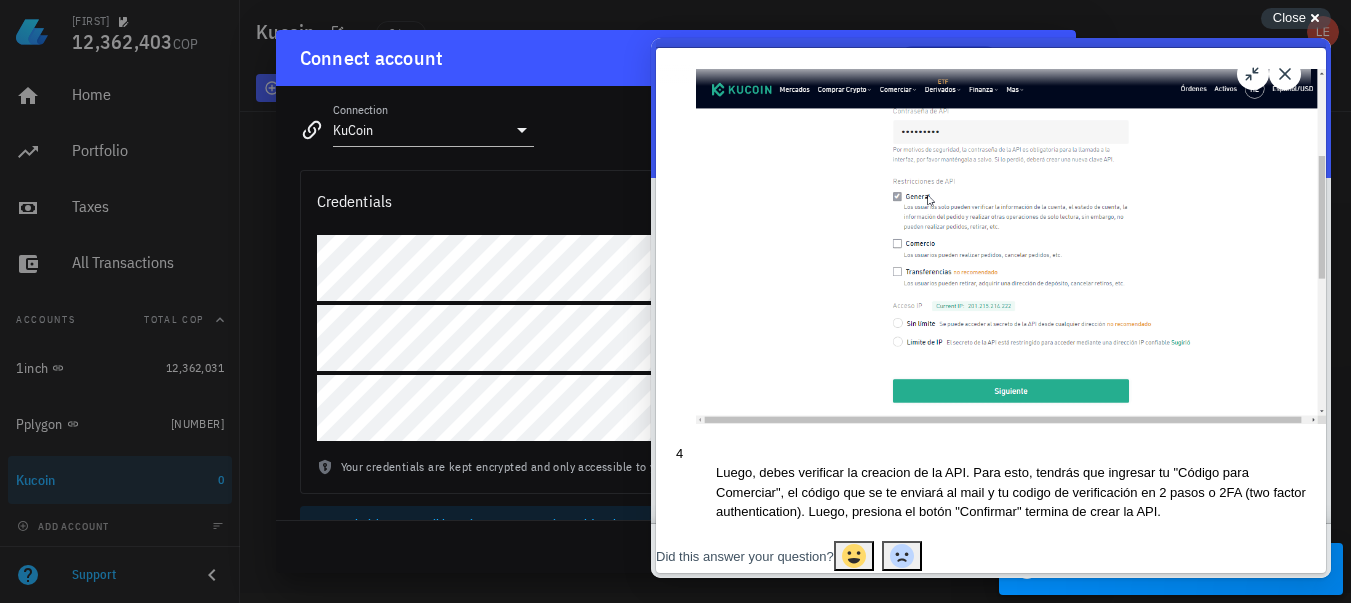 click on "Close" at bounding box center [1285, 74] 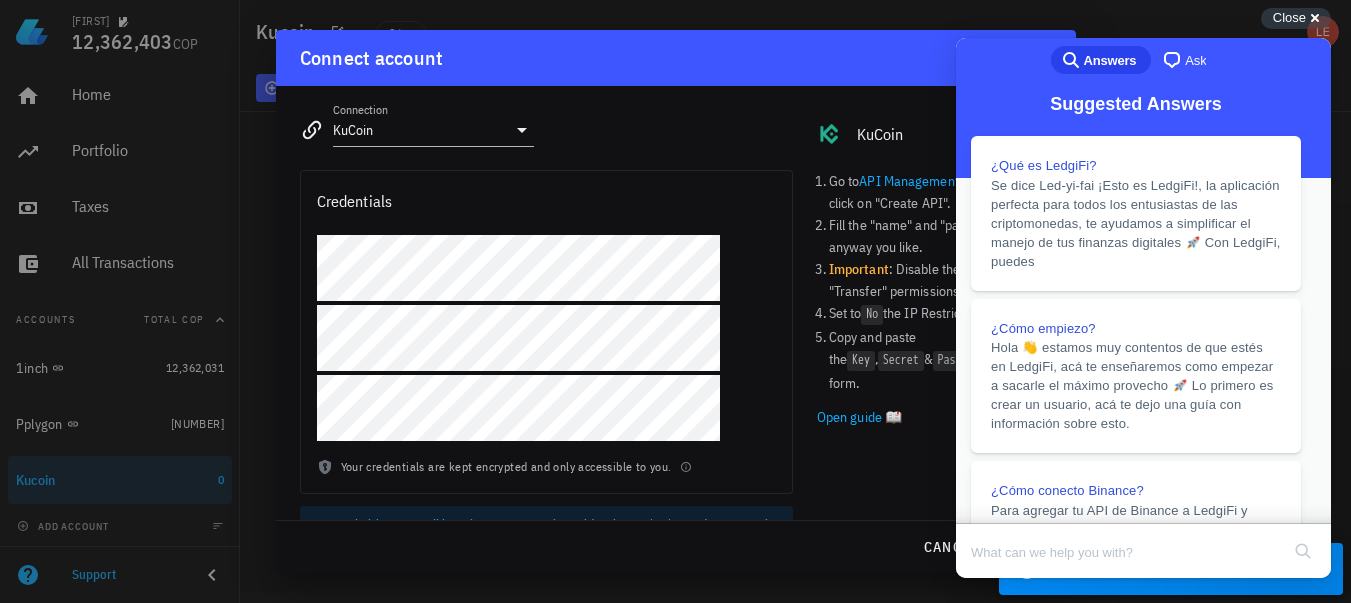 scroll, scrollTop: 848, scrollLeft: 0, axis: vertical 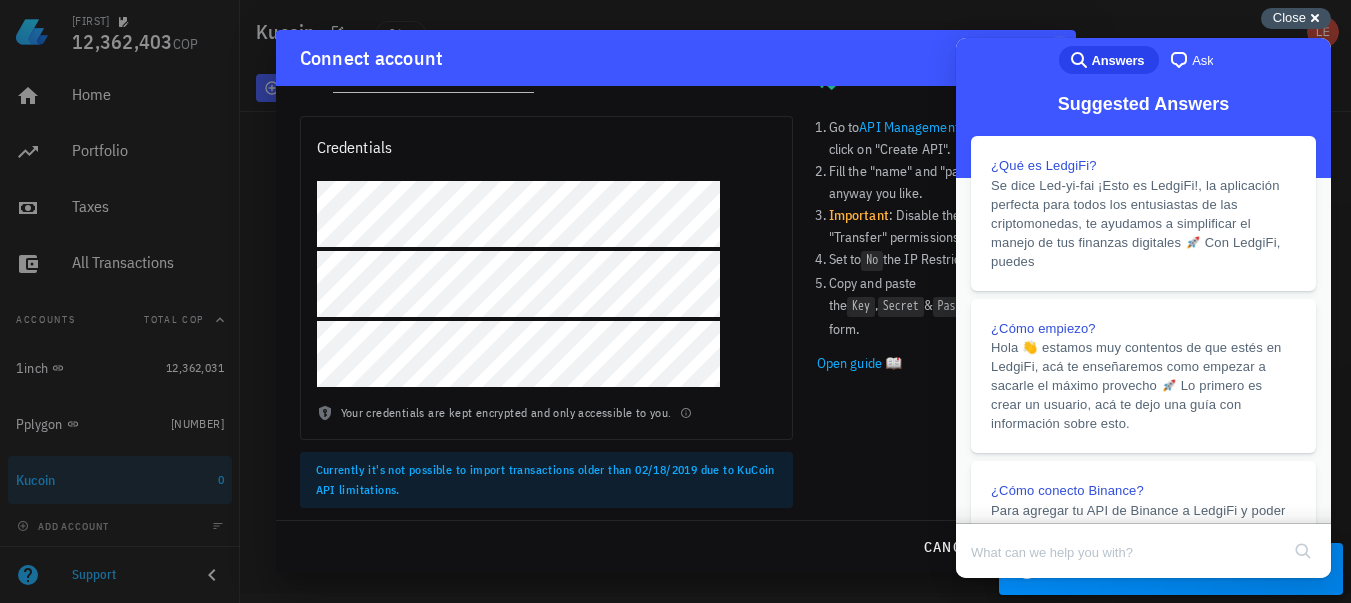 click on "Close" at bounding box center (1289, 17) 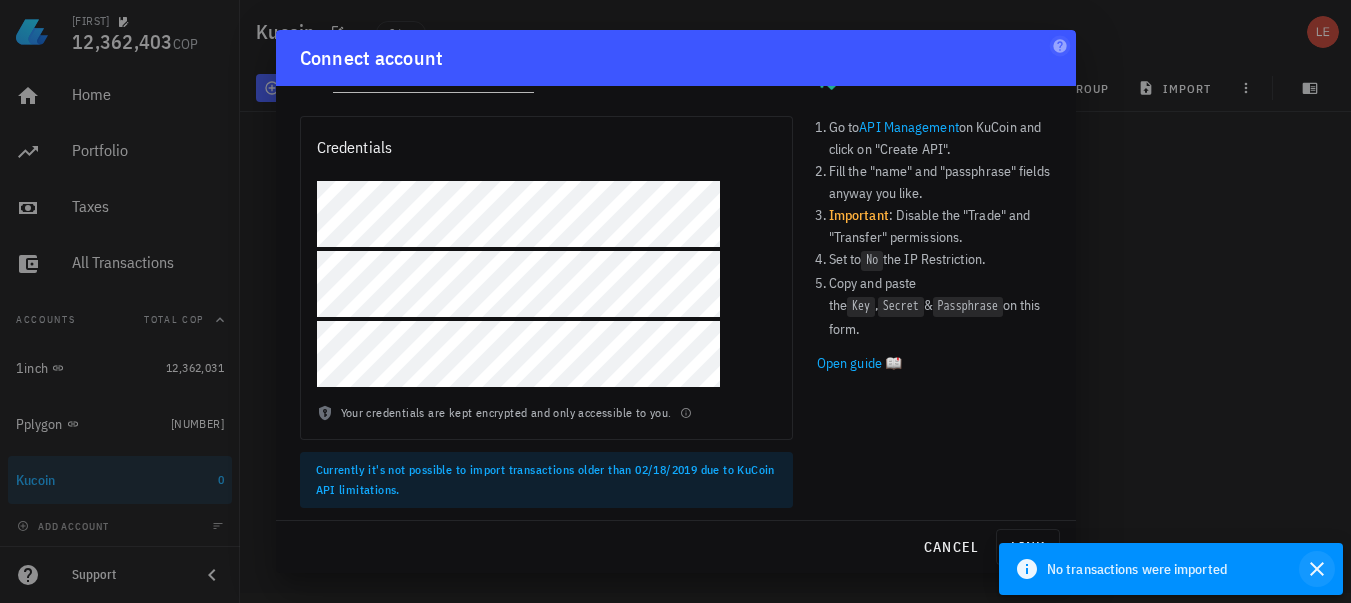 click 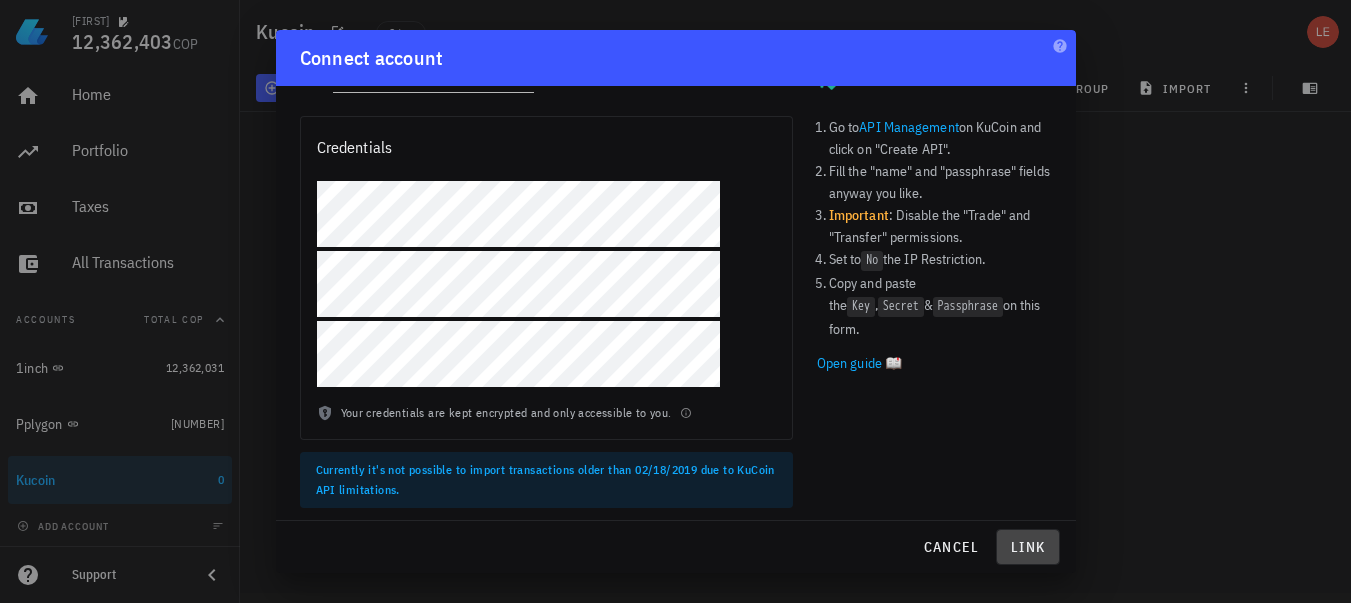 click on "link" at bounding box center [1028, 547] 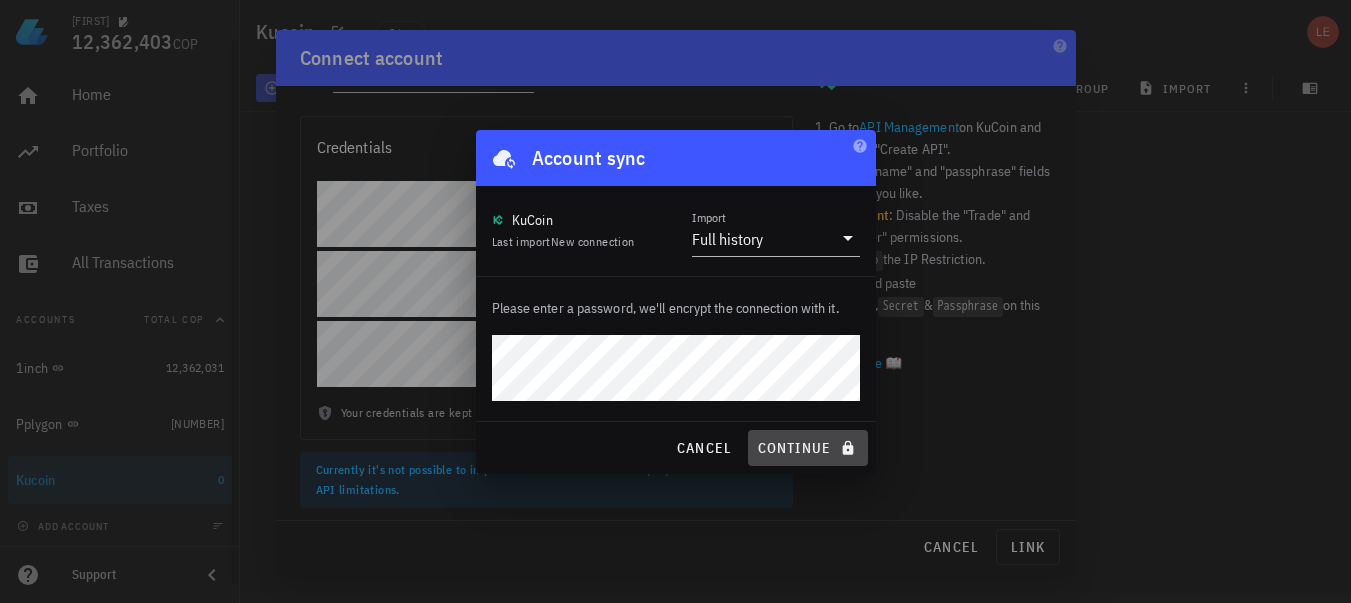 click on "continue" at bounding box center (807, 448) 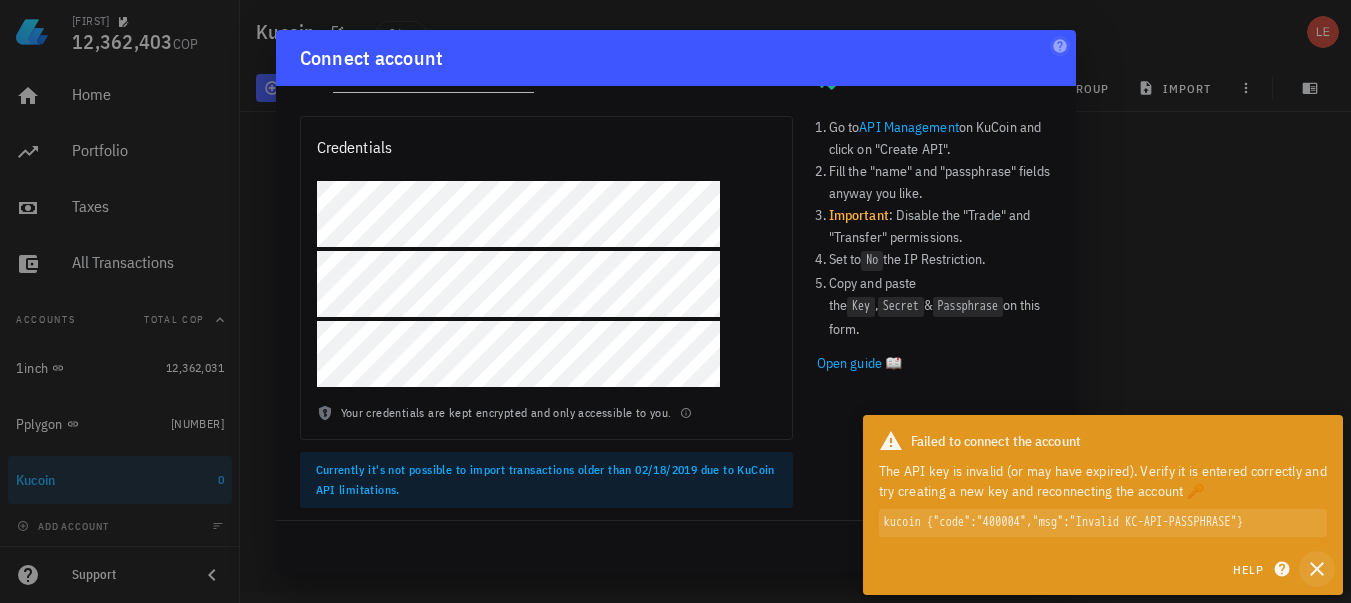 click 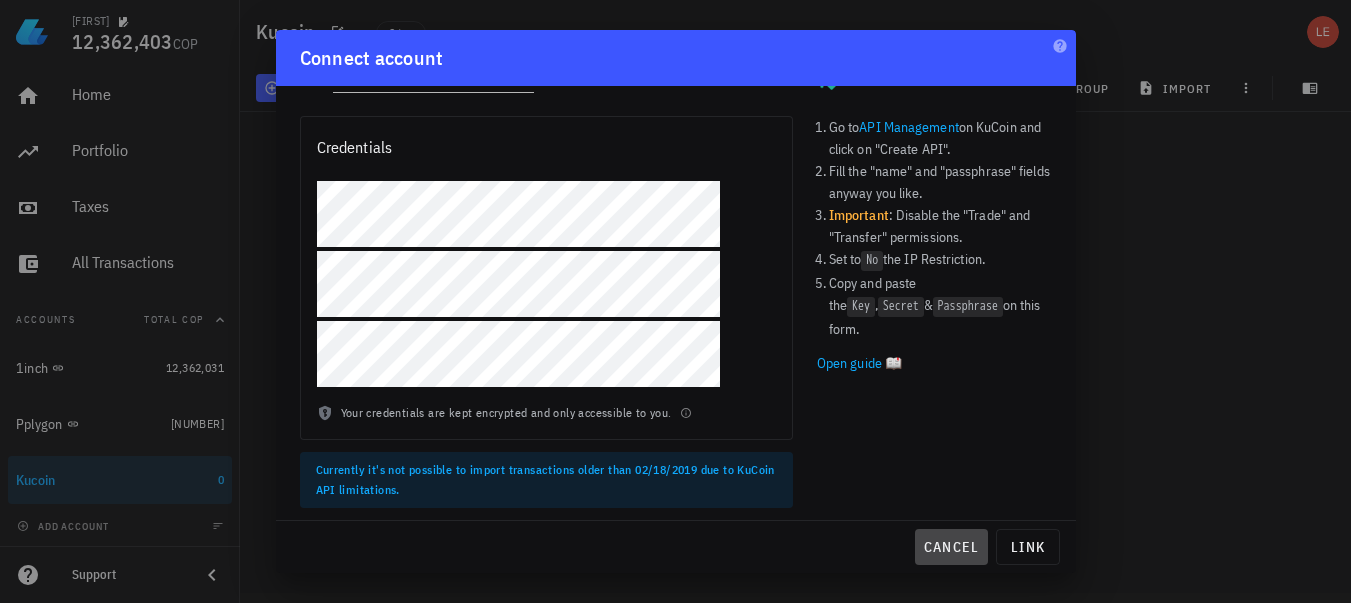 click on "cancel" at bounding box center (951, 547) 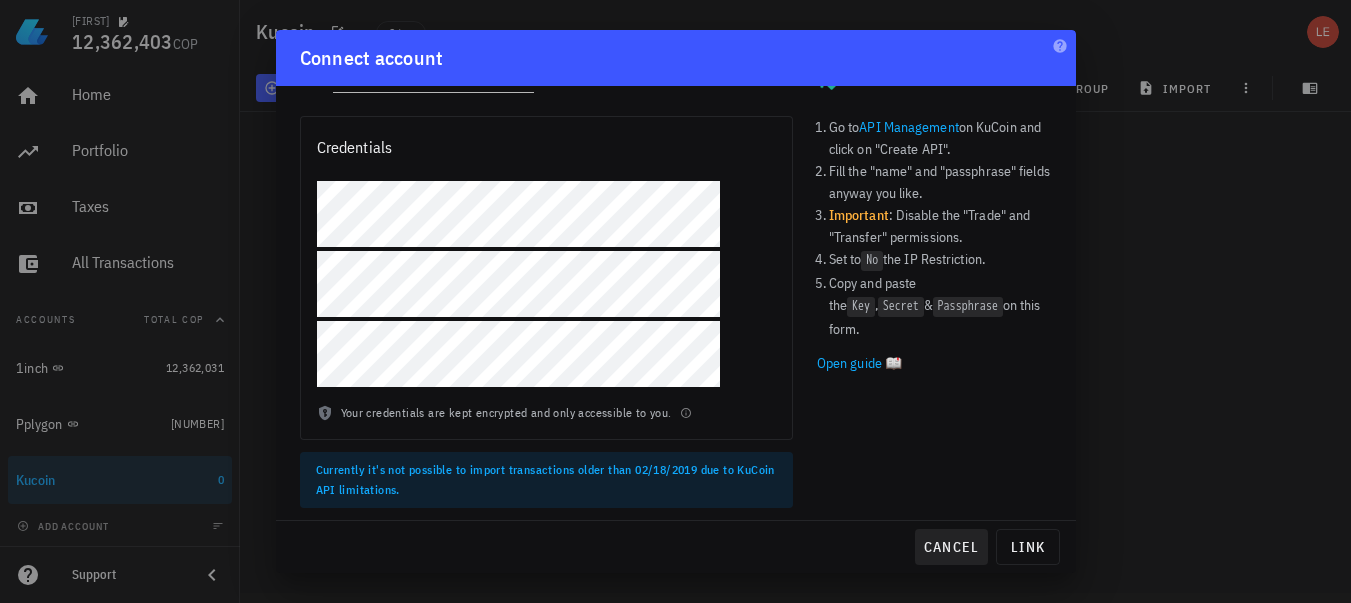 type 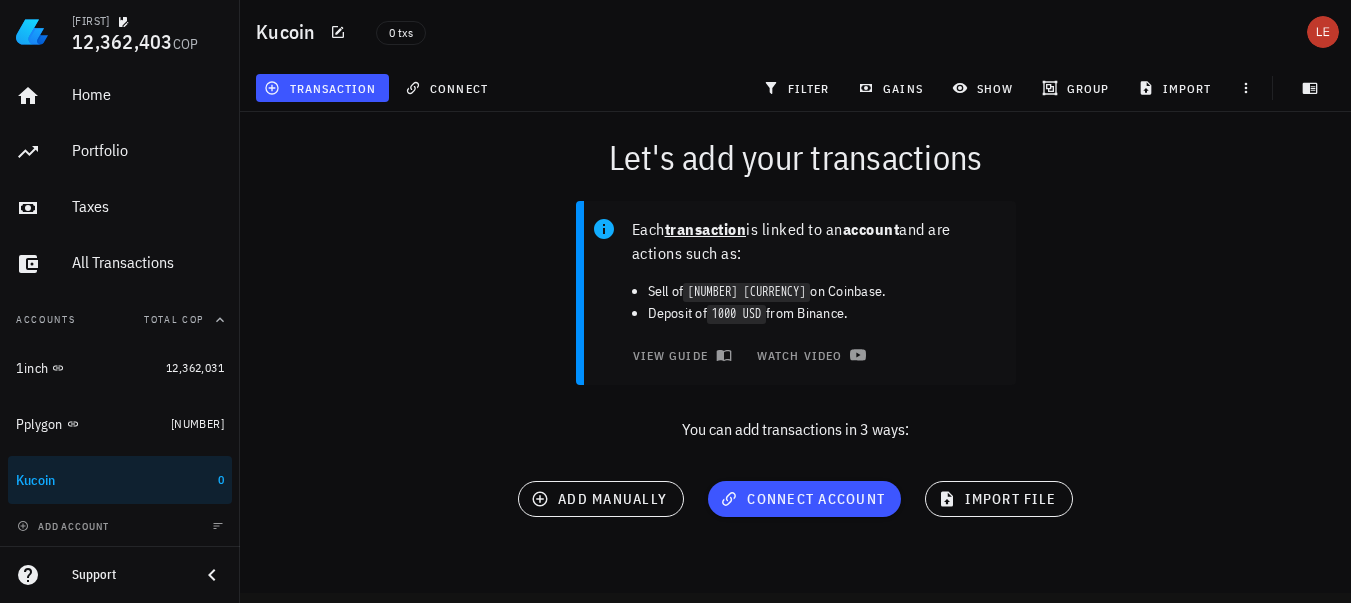 scroll, scrollTop: 0, scrollLeft: 0, axis: both 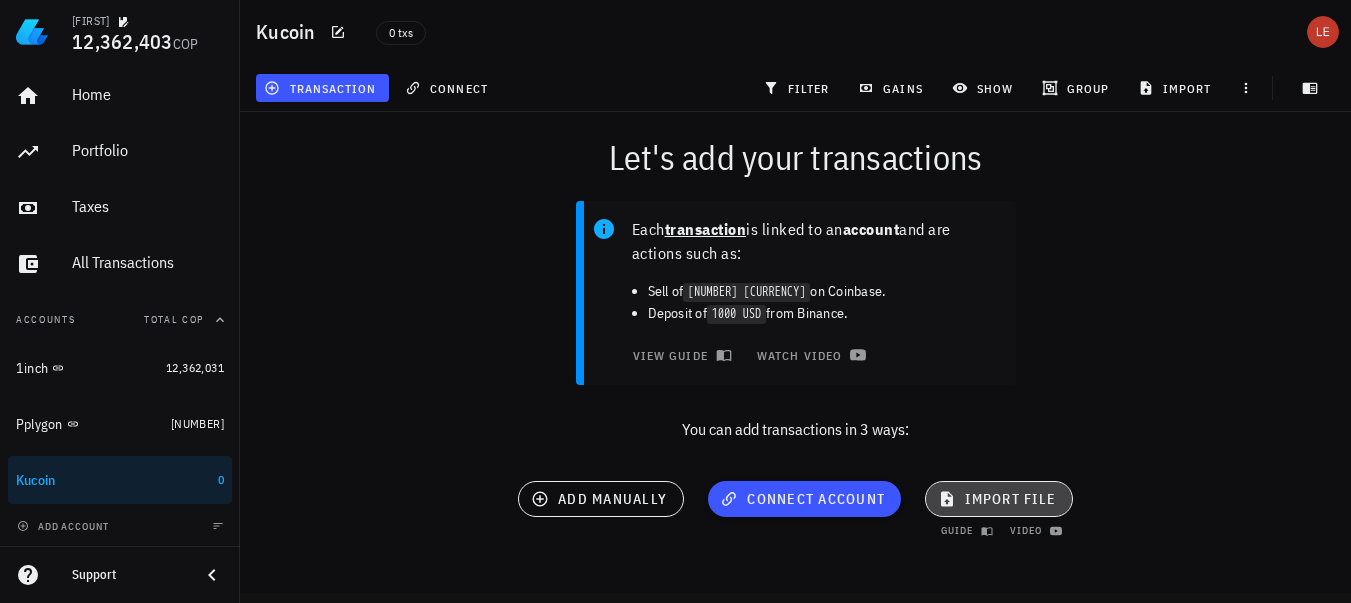 click on "import file" at bounding box center [999, 499] 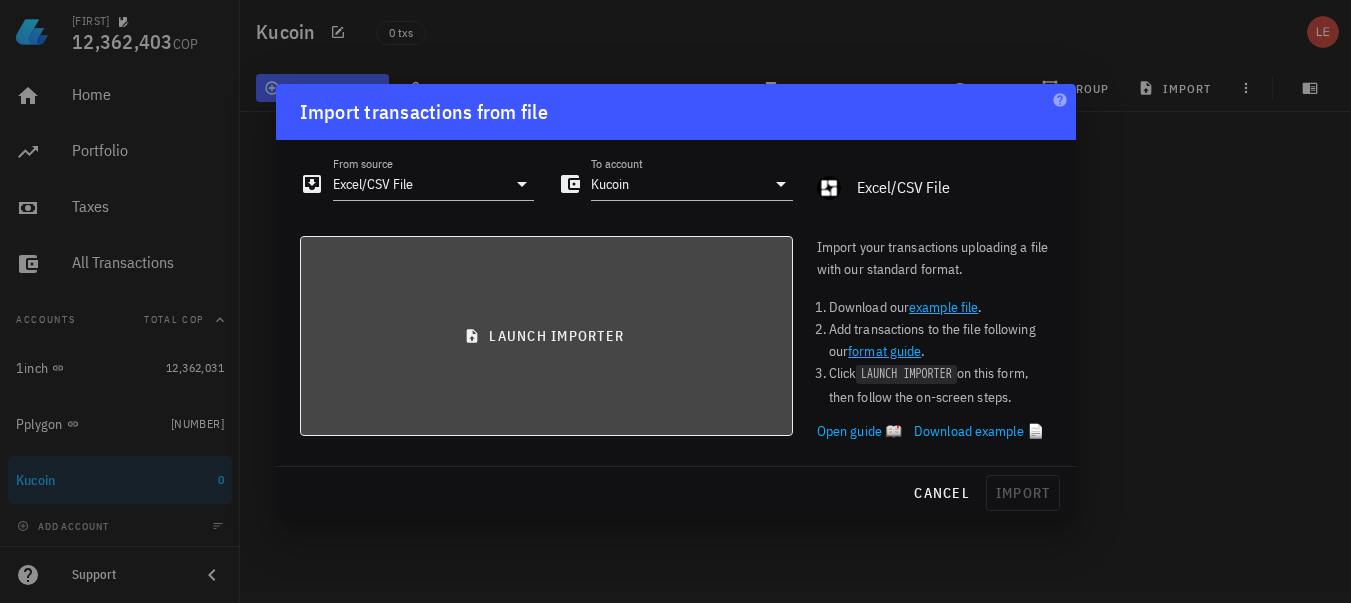 click on "launch importer" at bounding box center (546, 336) 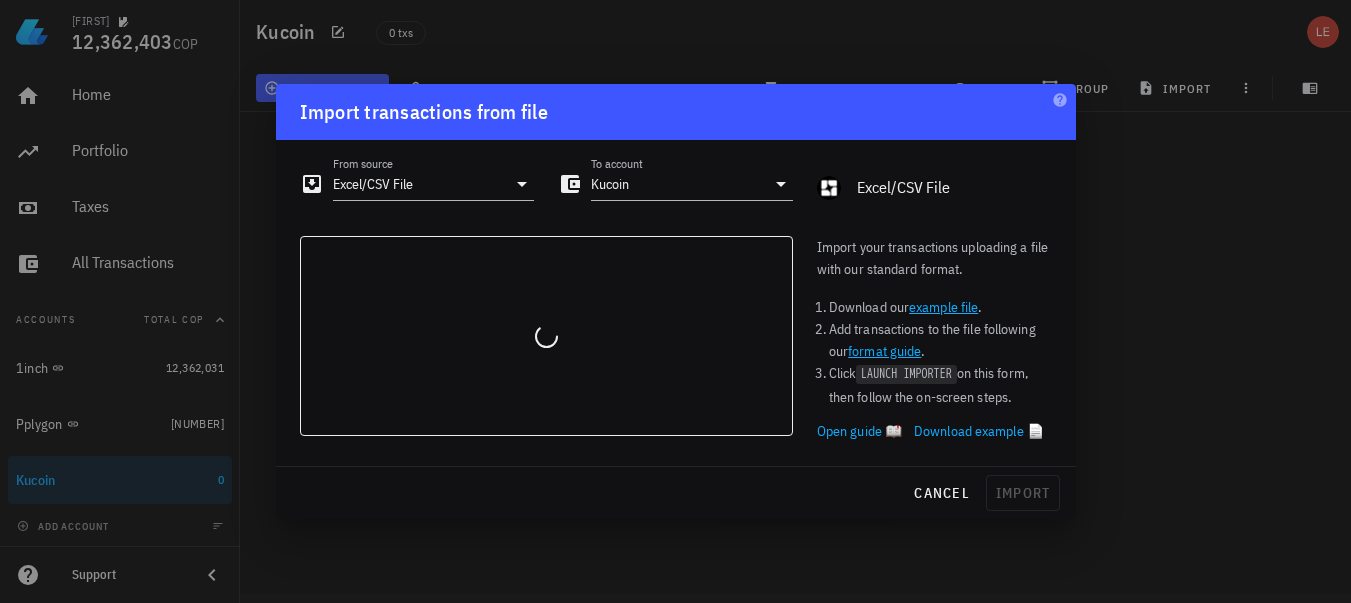 scroll, scrollTop: 27, scrollLeft: 0, axis: vertical 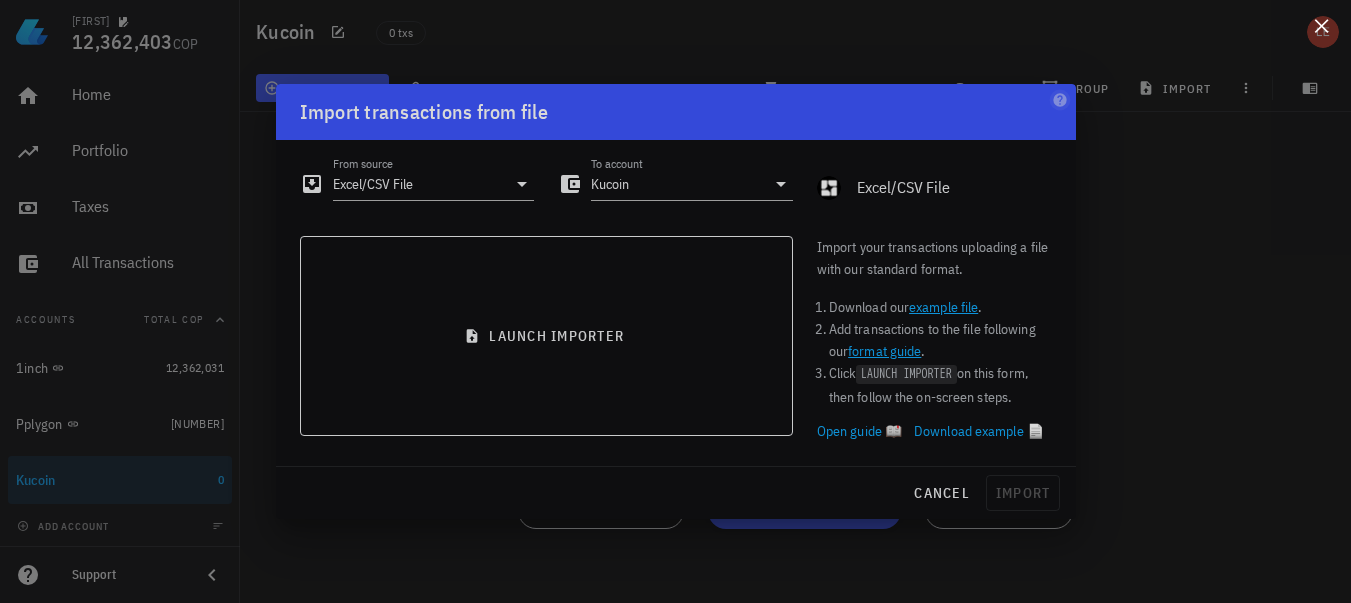 click at bounding box center (1321, 25) 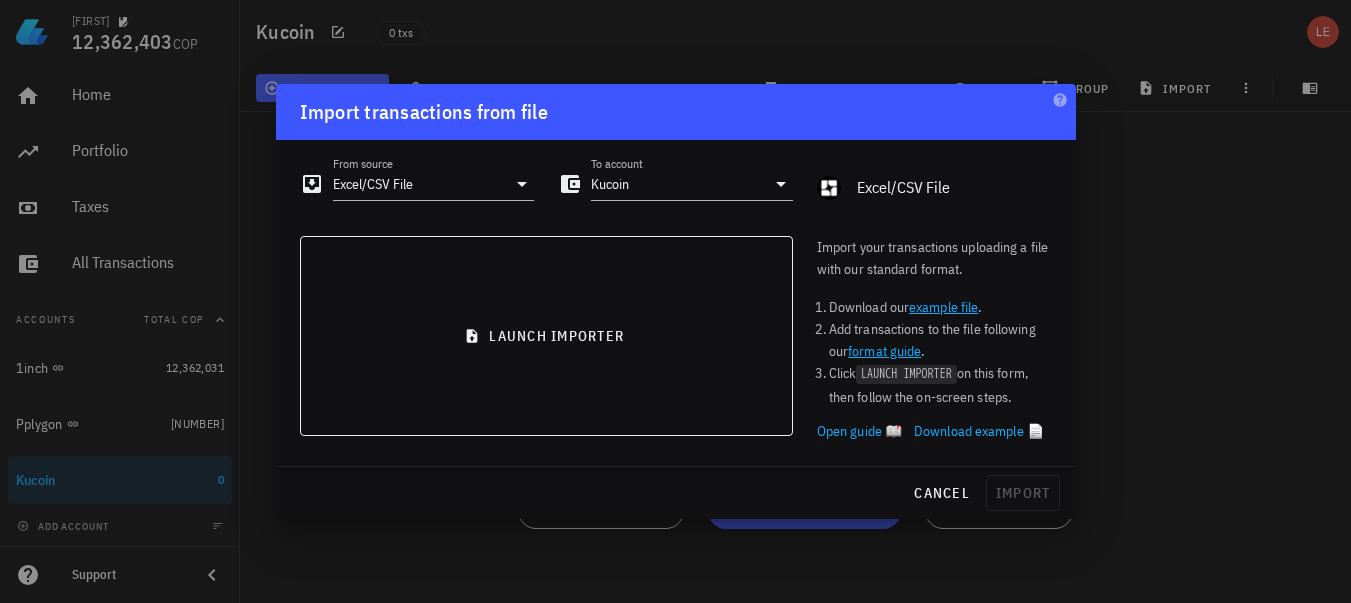 click on "Download example 📄" at bounding box center (979, 431) 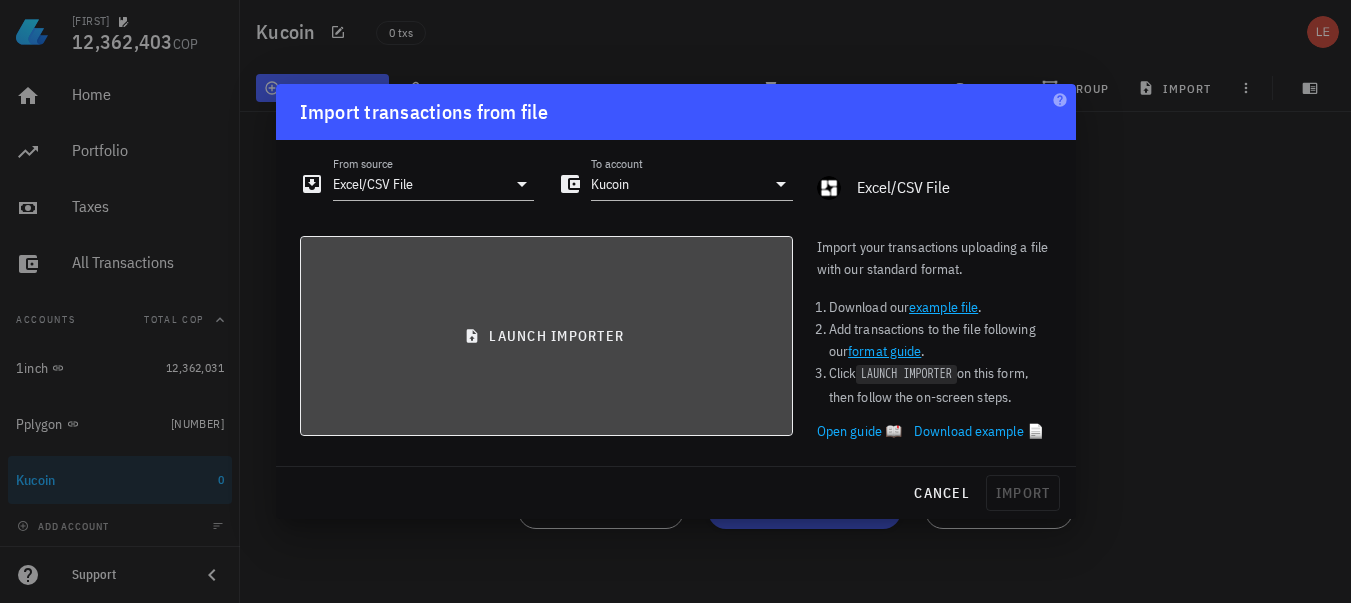 click on "launch importer" at bounding box center (546, 336) 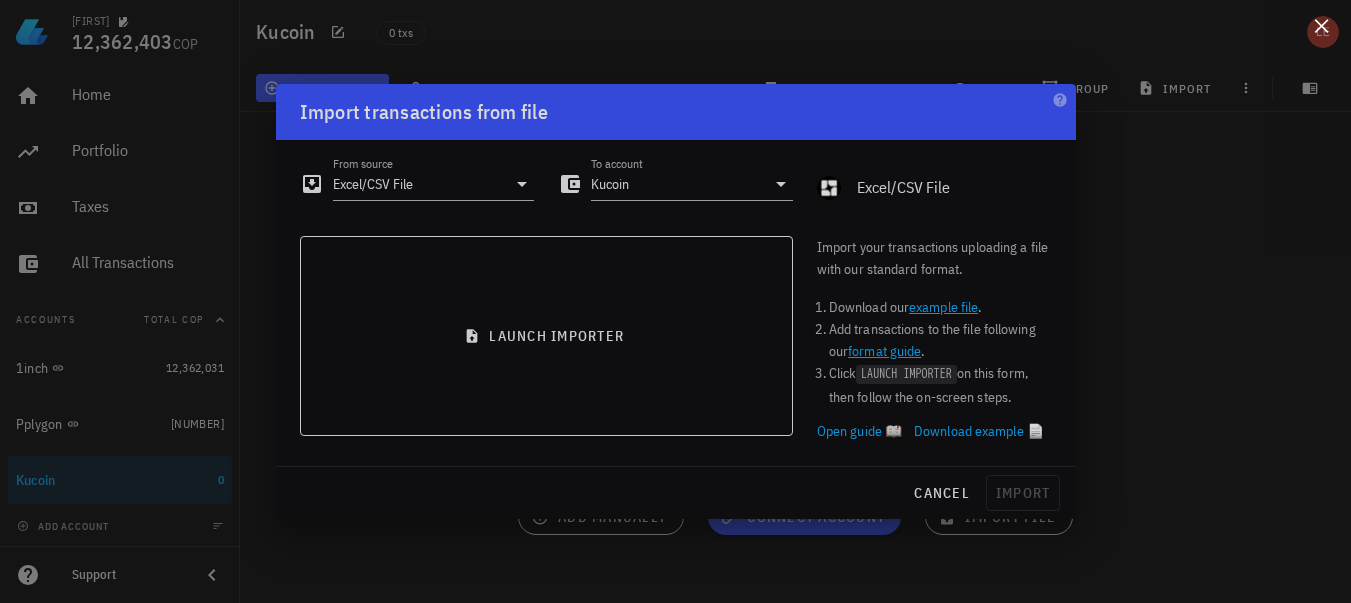 scroll, scrollTop: 27, scrollLeft: 0, axis: vertical 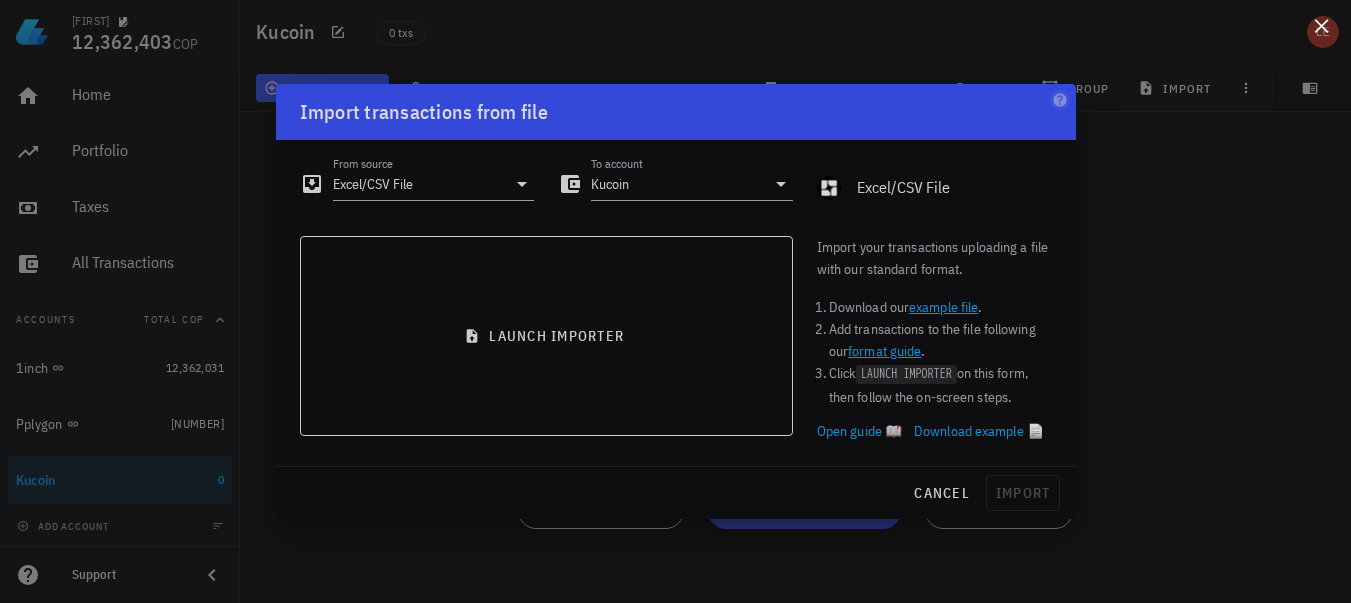 click at bounding box center (1321, 25) 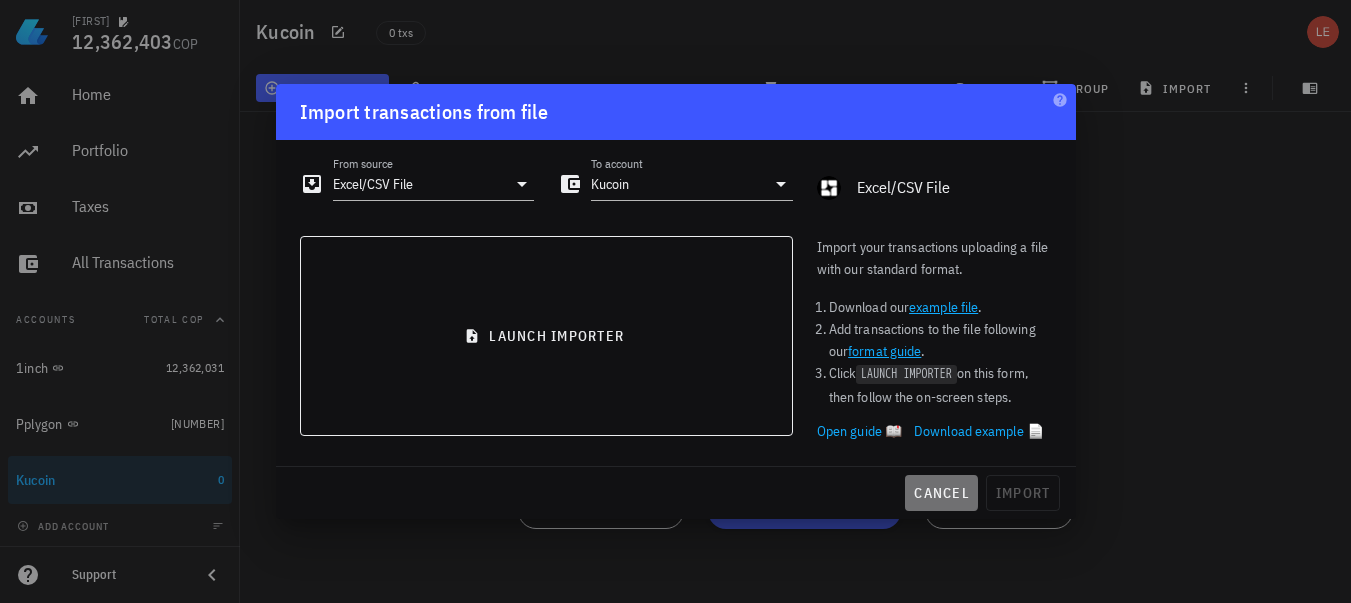 click on "cancel" at bounding box center [941, 493] 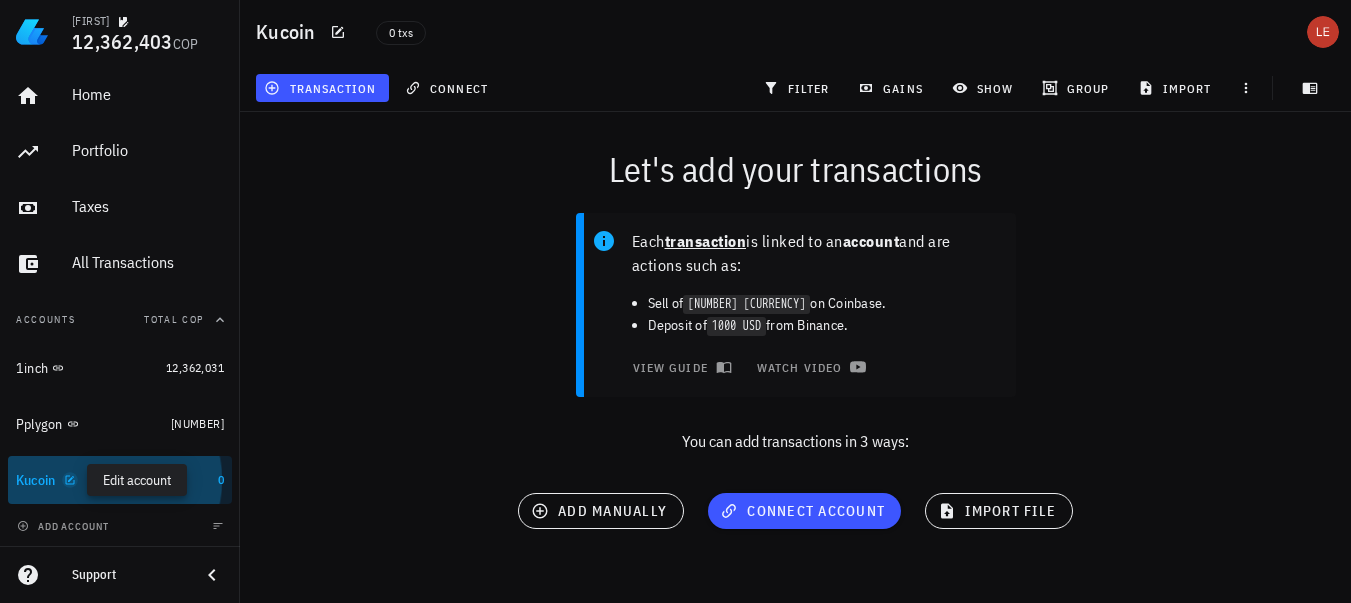click 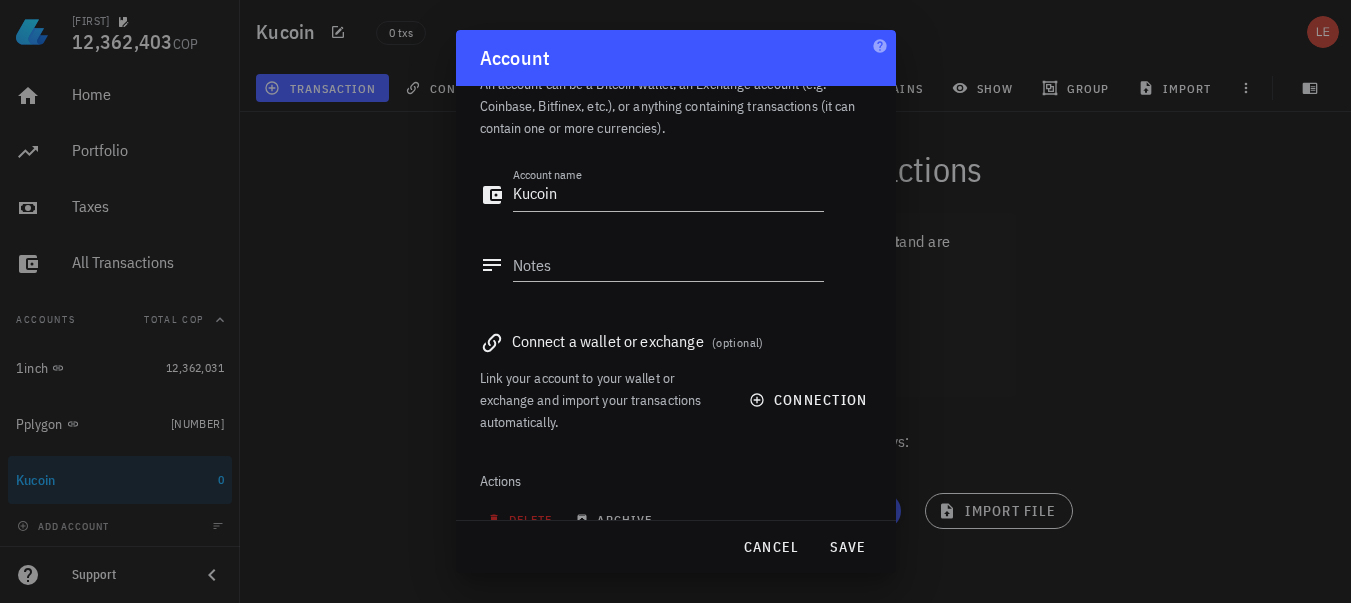 scroll, scrollTop: 70, scrollLeft: 0, axis: vertical 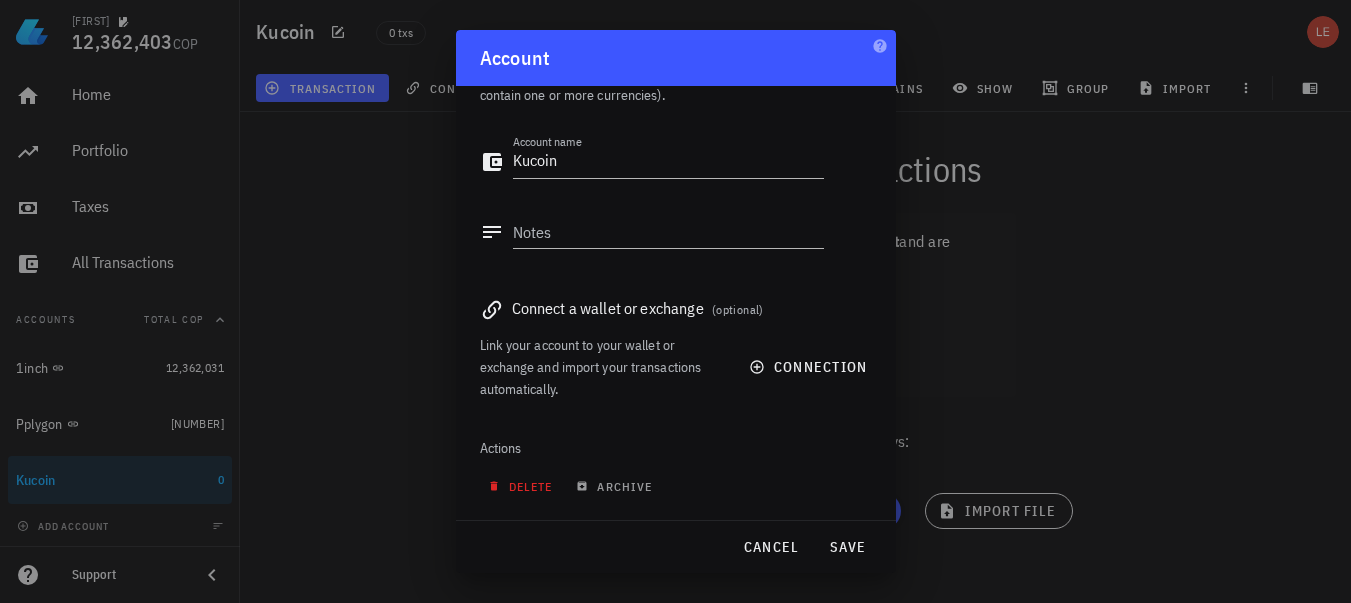 click on "delete" at bounding box center [522, 486] 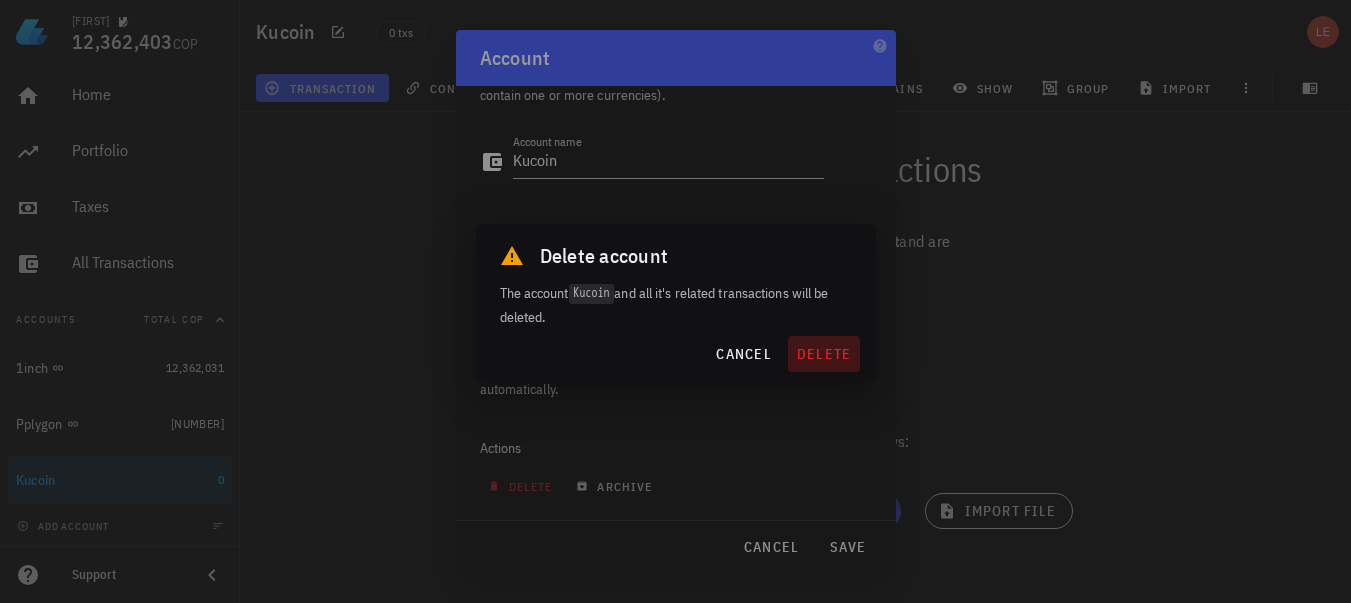 click on "delete" at bounding box center (824, 354) 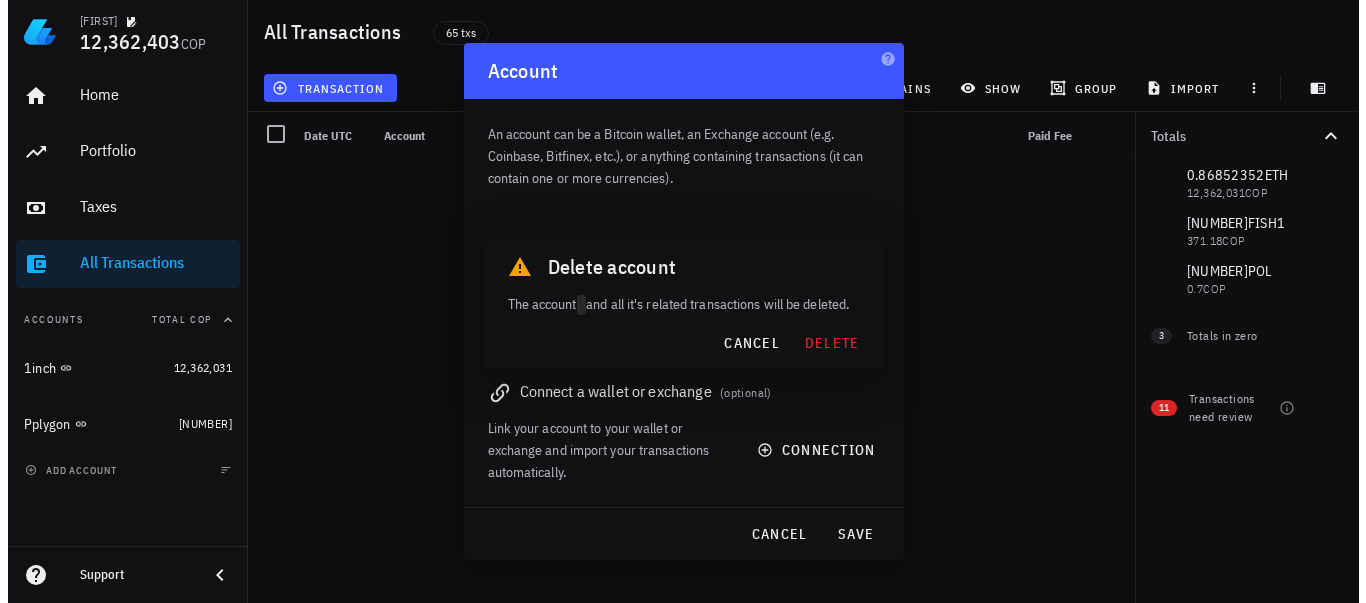 scroll, scrollTop: 0, scrollLeft: 0, axis: both 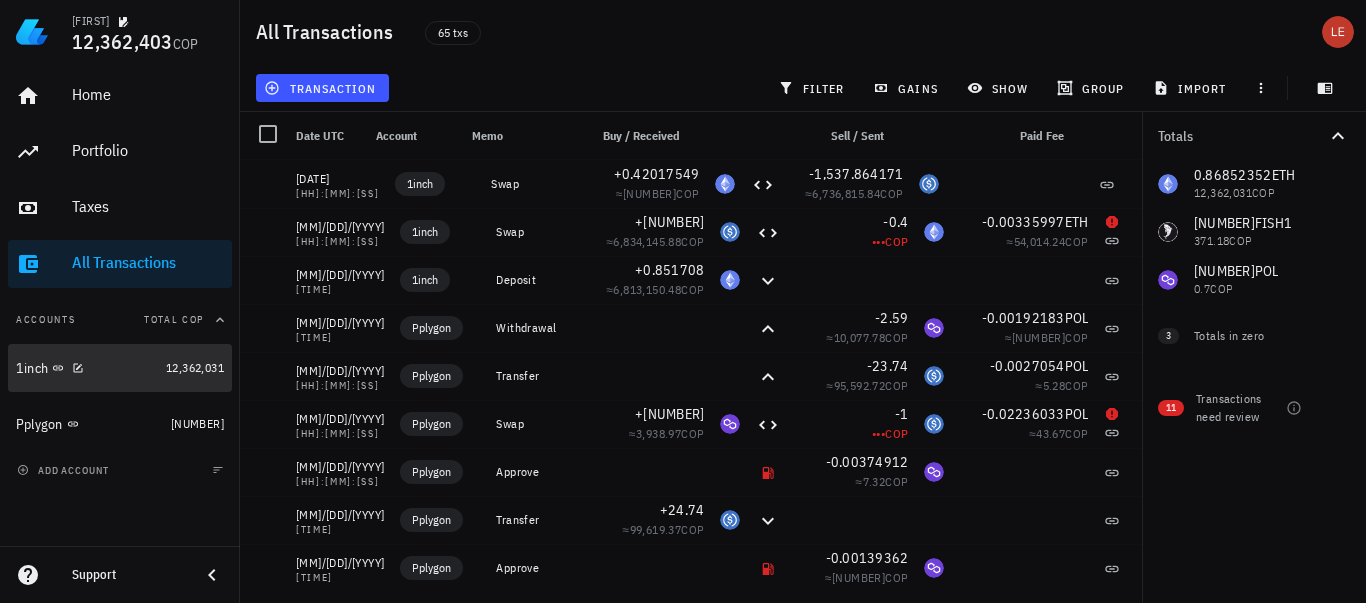 click on "1inch" at bounding box center [87, 368] 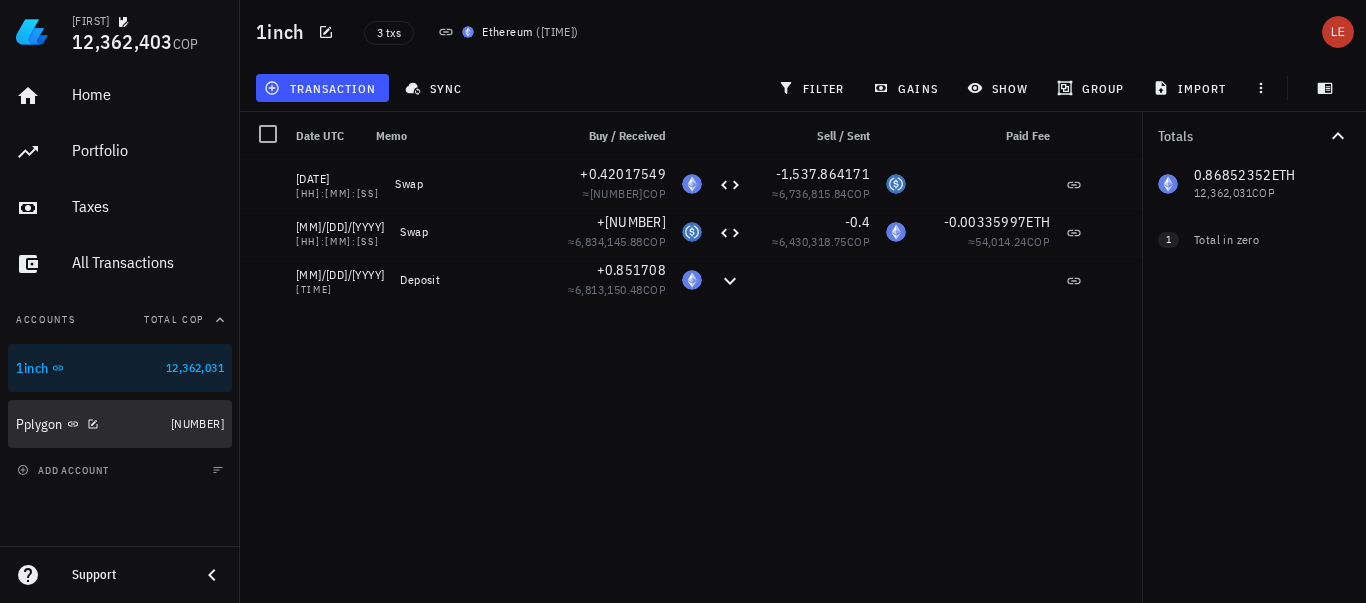 click on "Pplygon" at bounding box center [89, 424] 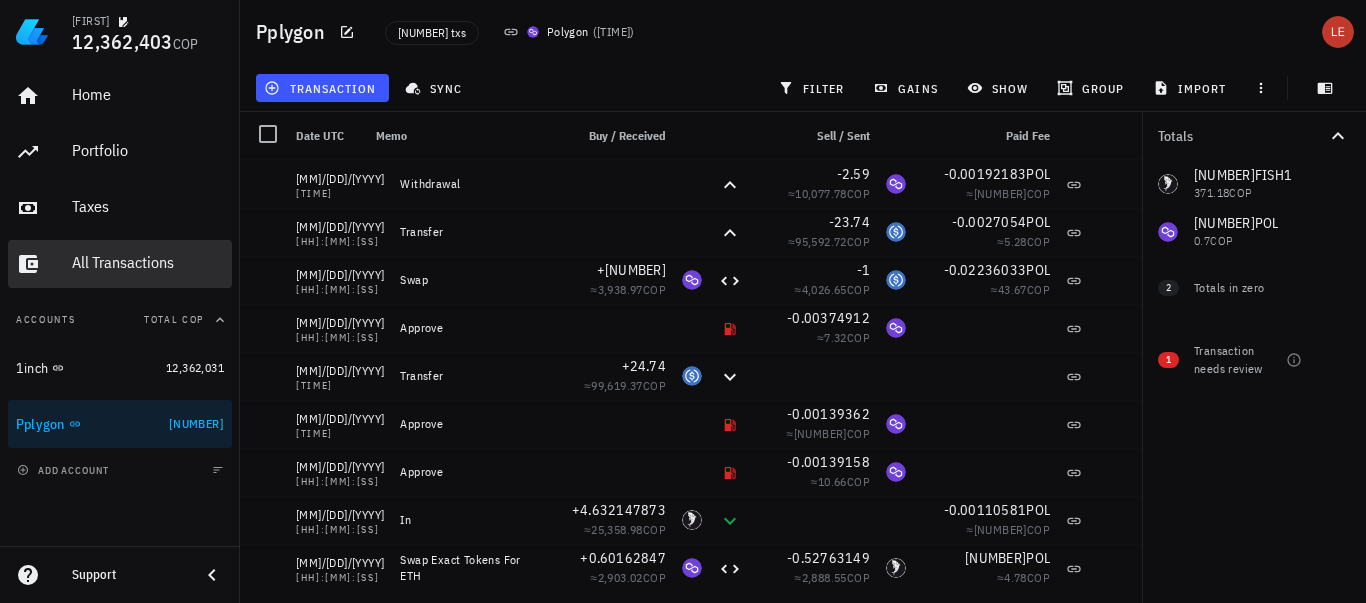 click on "All Transactions" at bounding box center (148, 262) 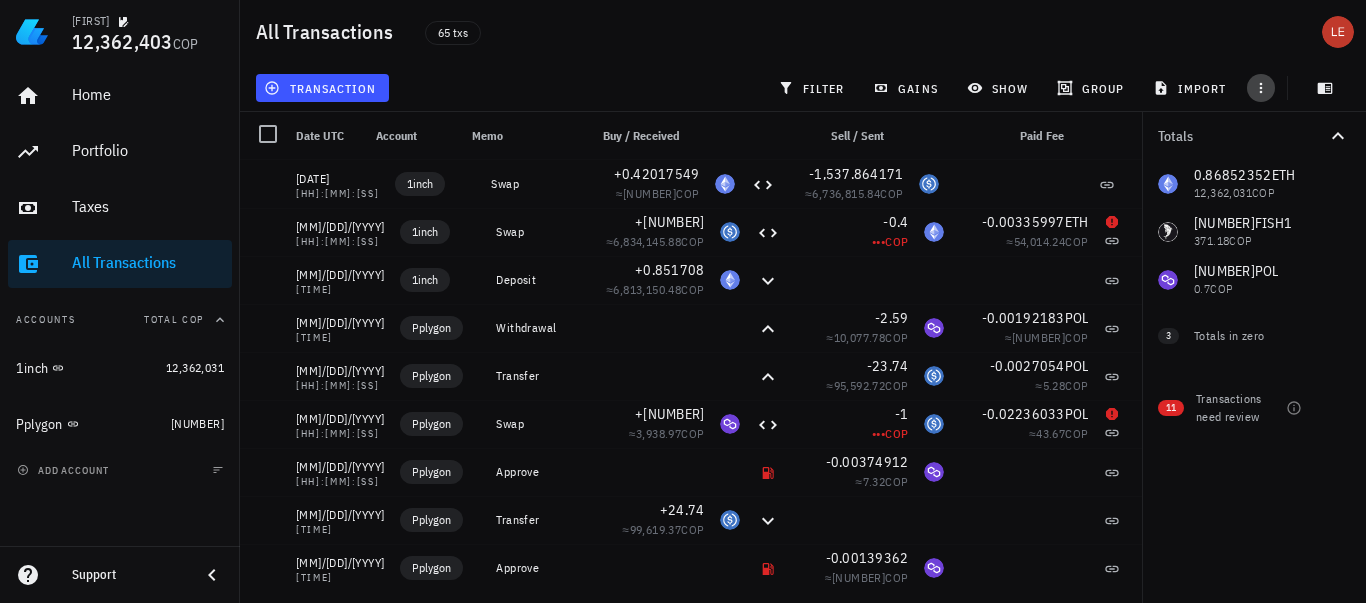 click at bounding box center (1261, 88) 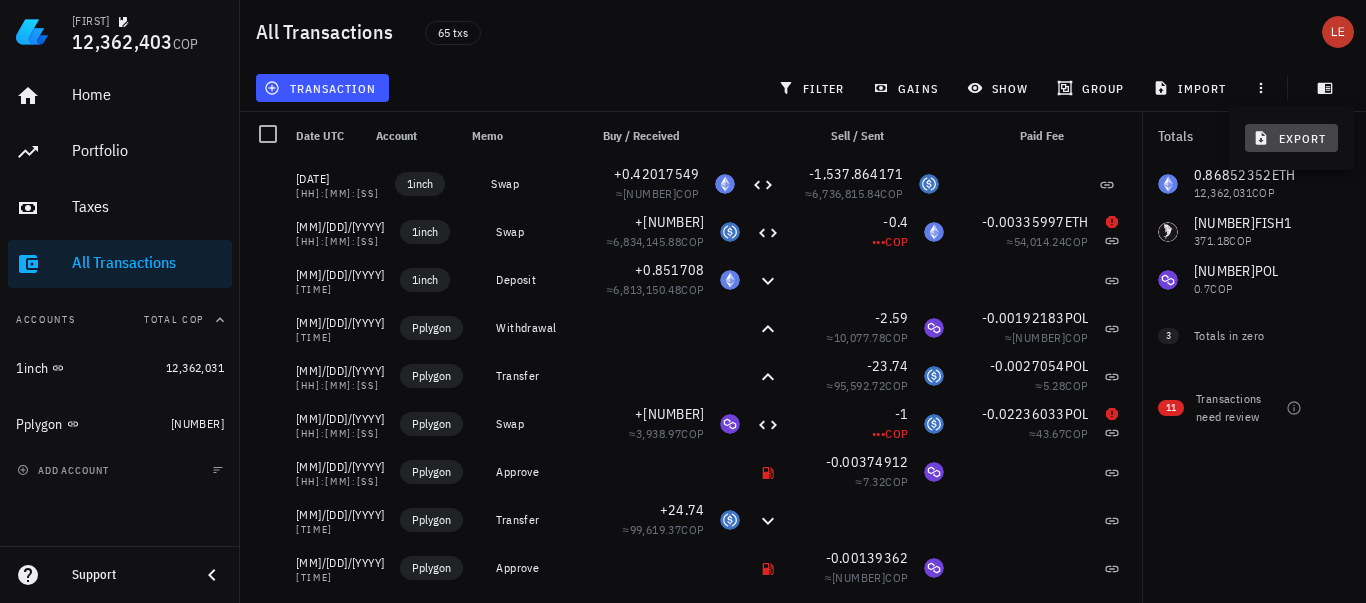click on "export" at bounding box center (1291, 138) 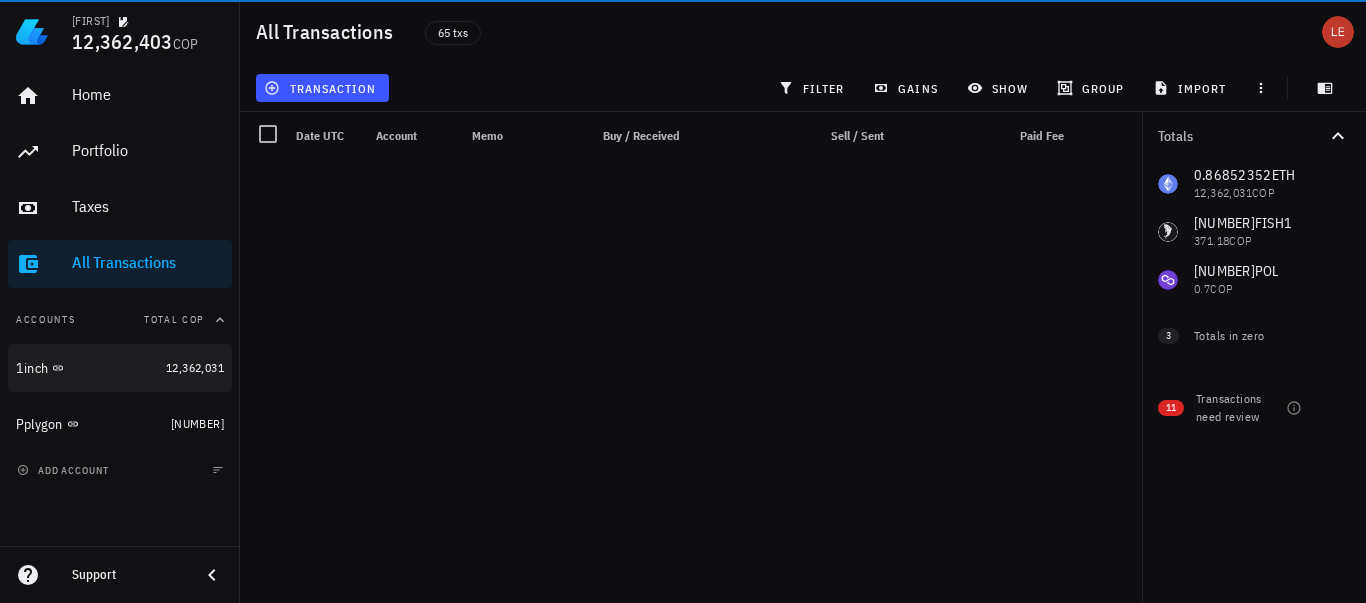 scroll, scrollTop: 0, scrollLeft: 0, axis: both 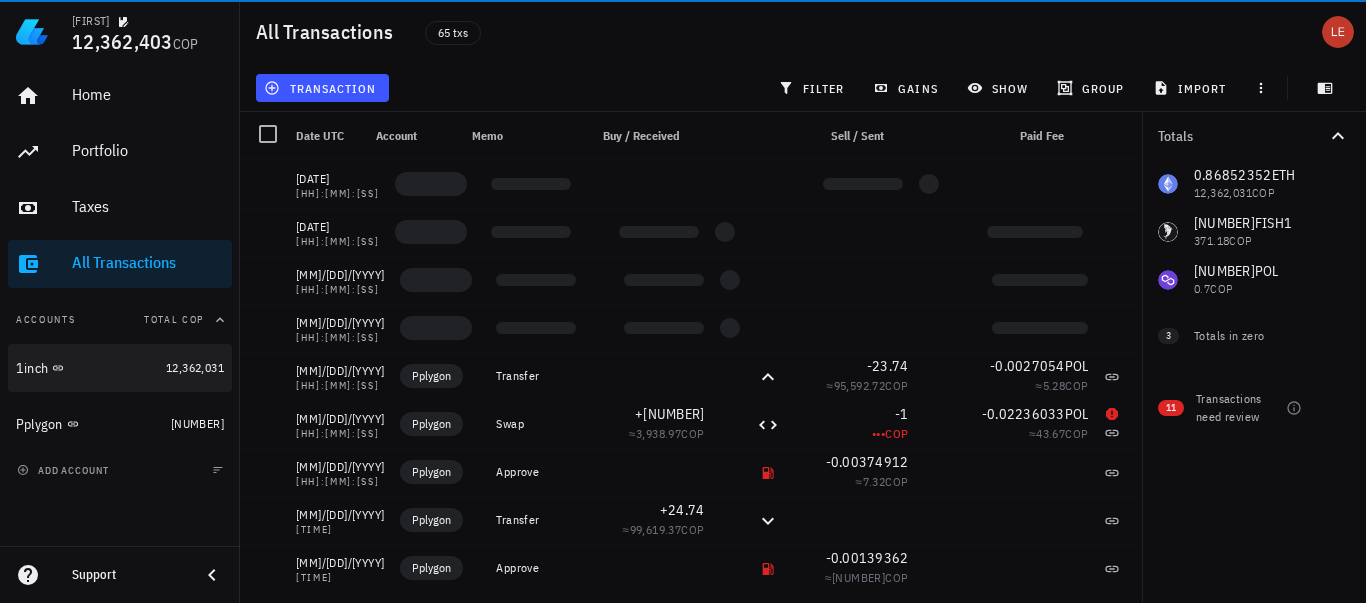 click 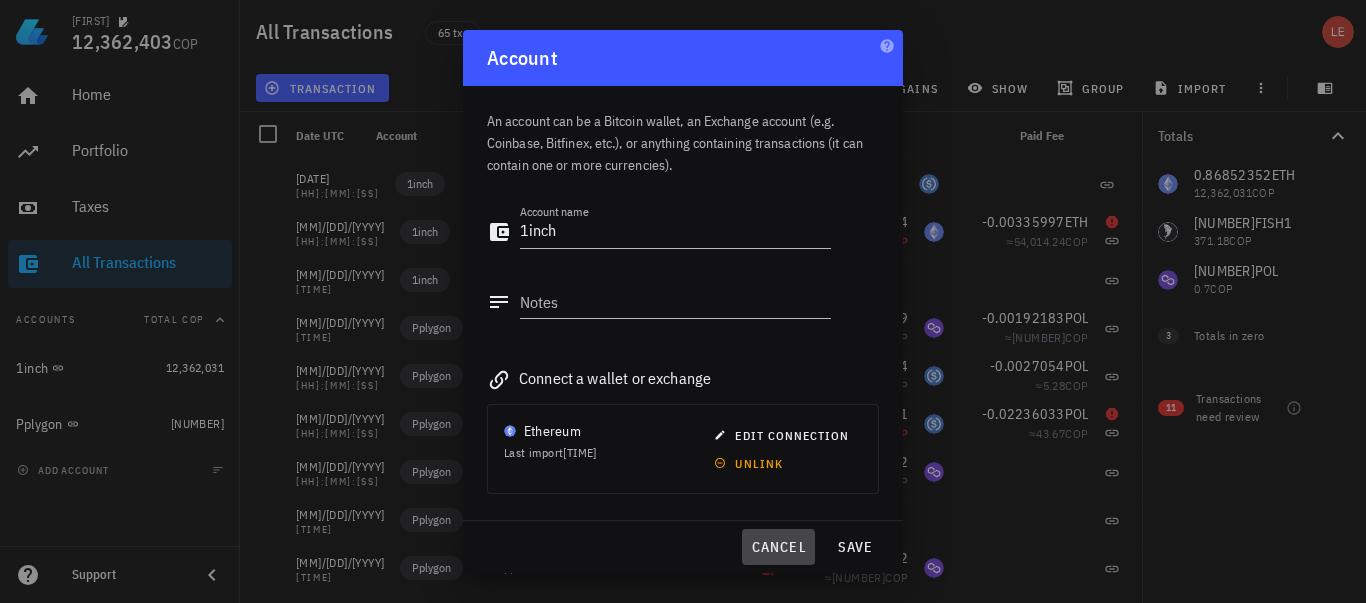 click on "cancel" at bounding box center [778, 547] 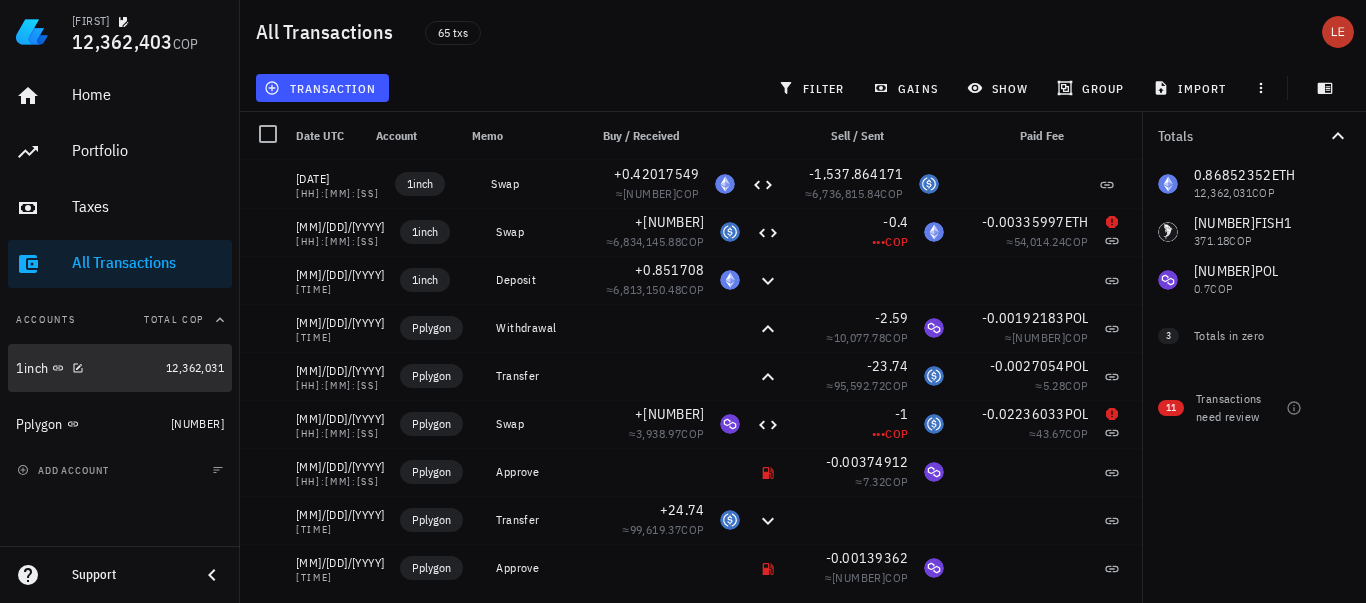 click on "1inch" at bounding box center (87, 368) 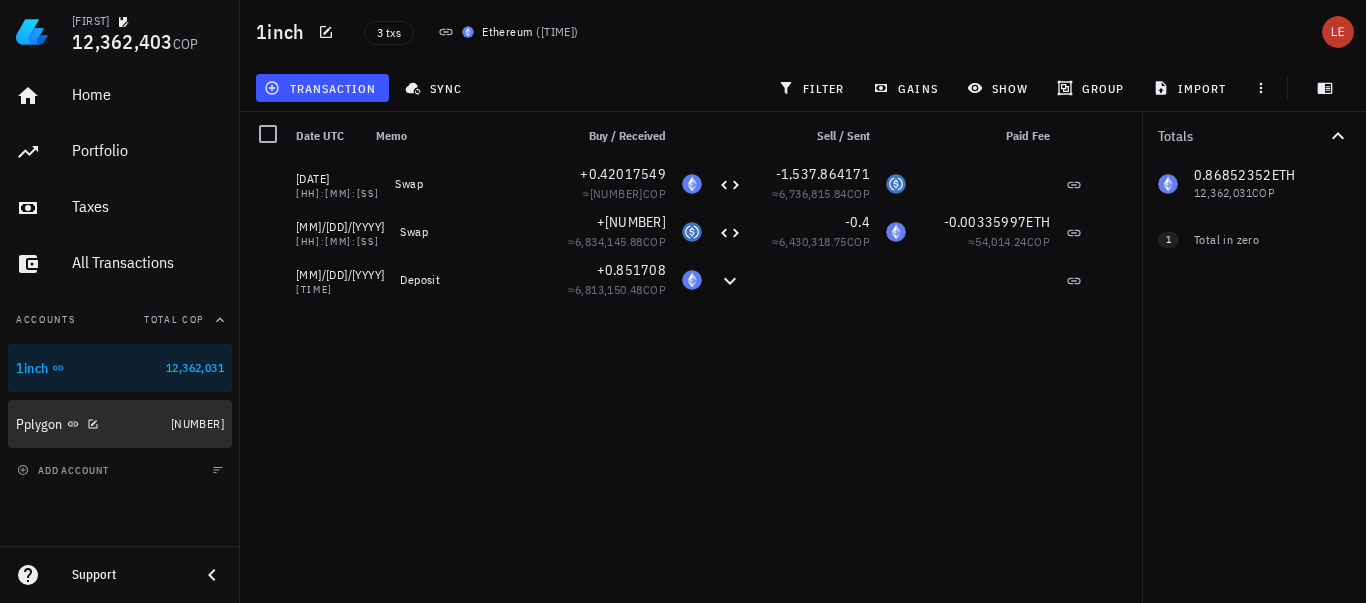click on "Pplygon" at bounding box center [39, 424] 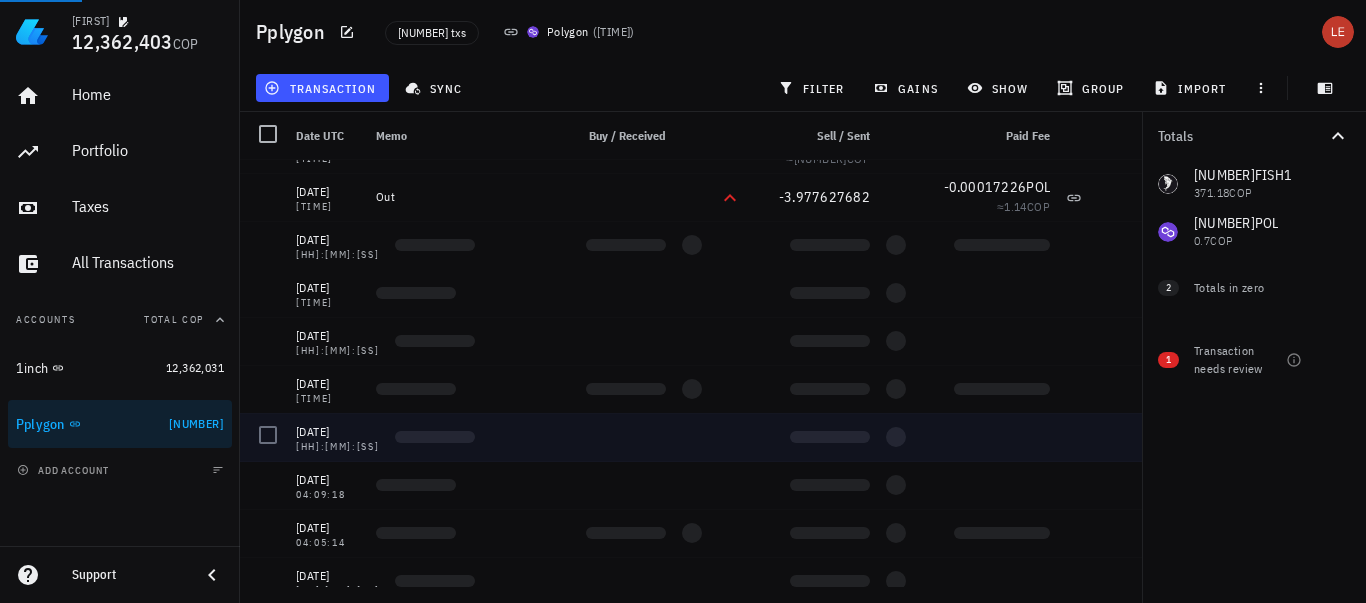scroll, scrollTop: 2549, scrollLeft: 0, axis: vertical 